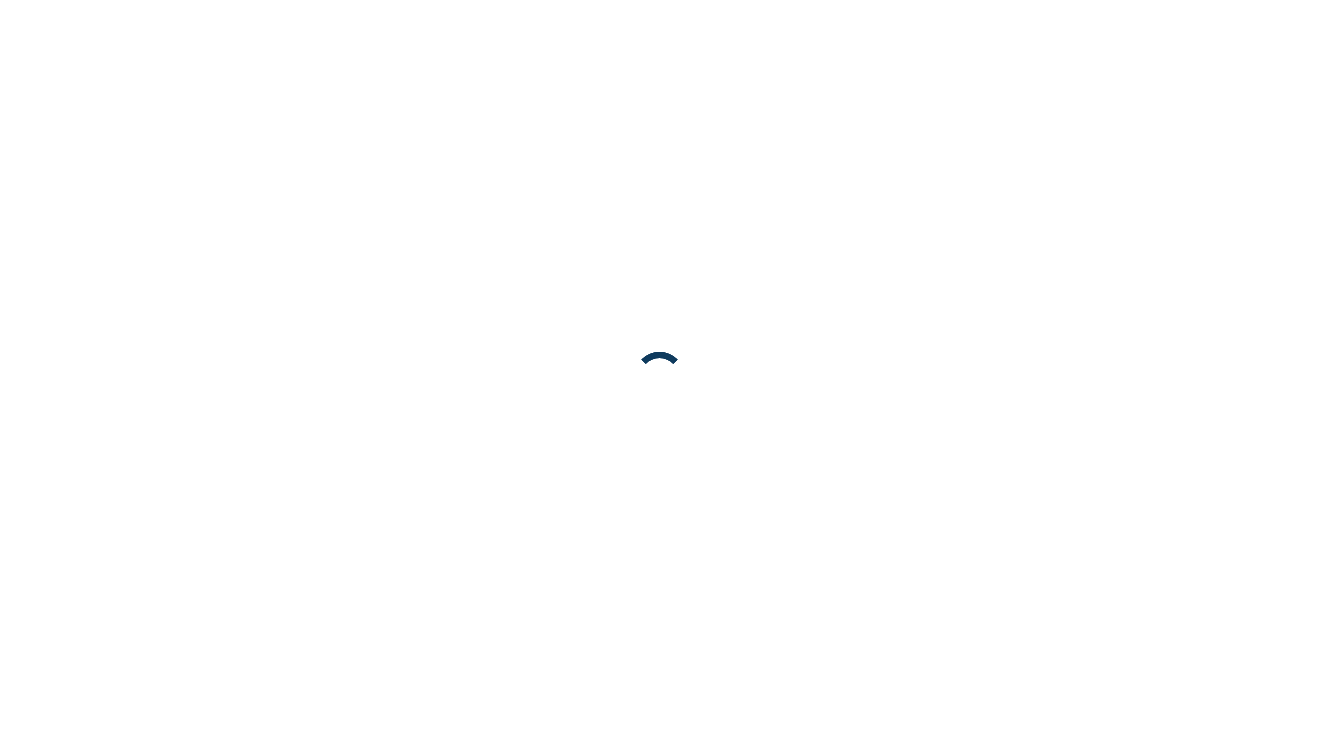 scroll, scrollTop: 0, scrollLeft: 0, axis: both 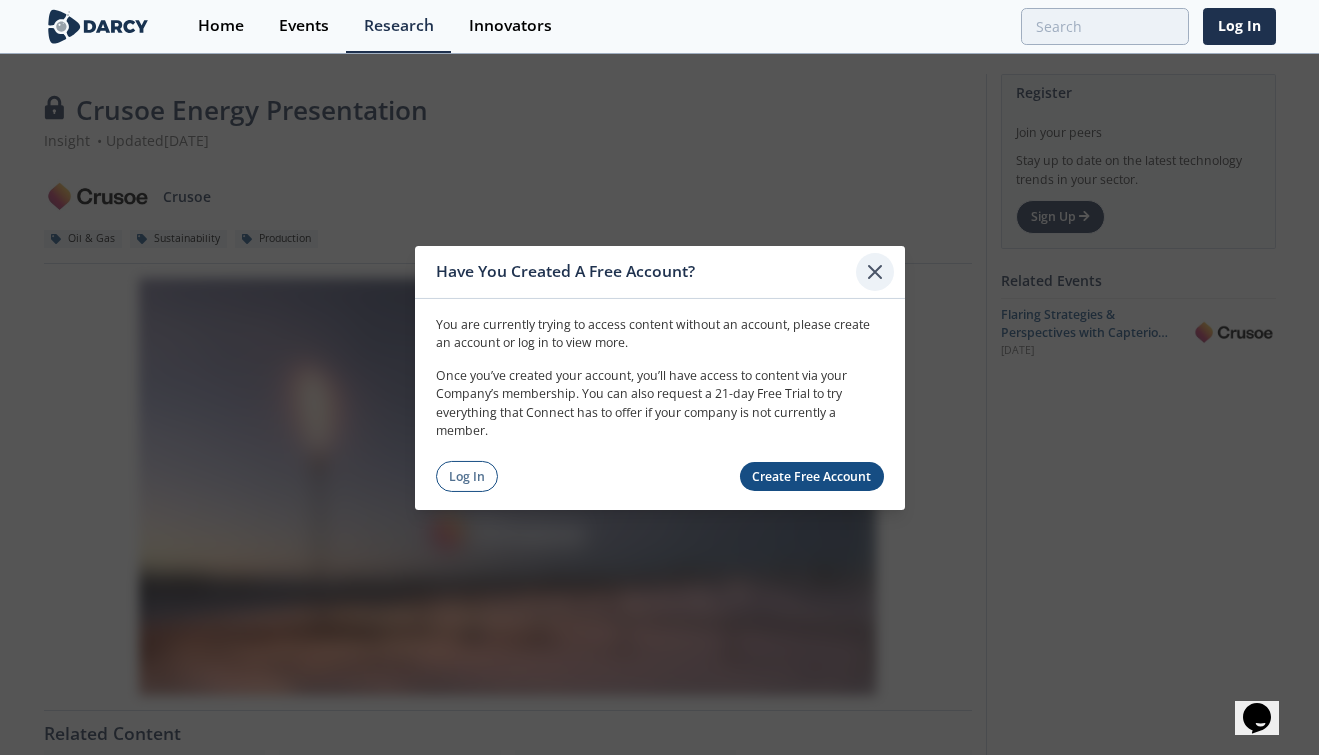 click 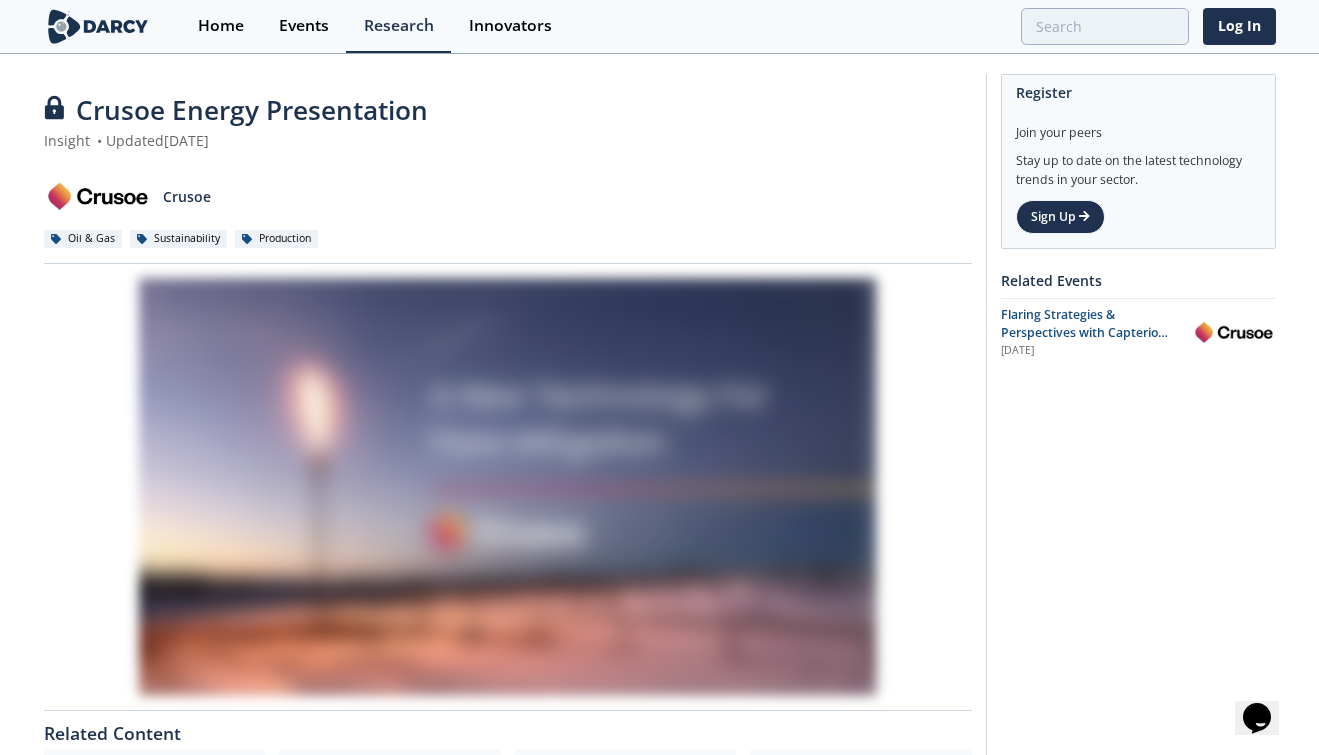 click at bounding box center (508, 487) 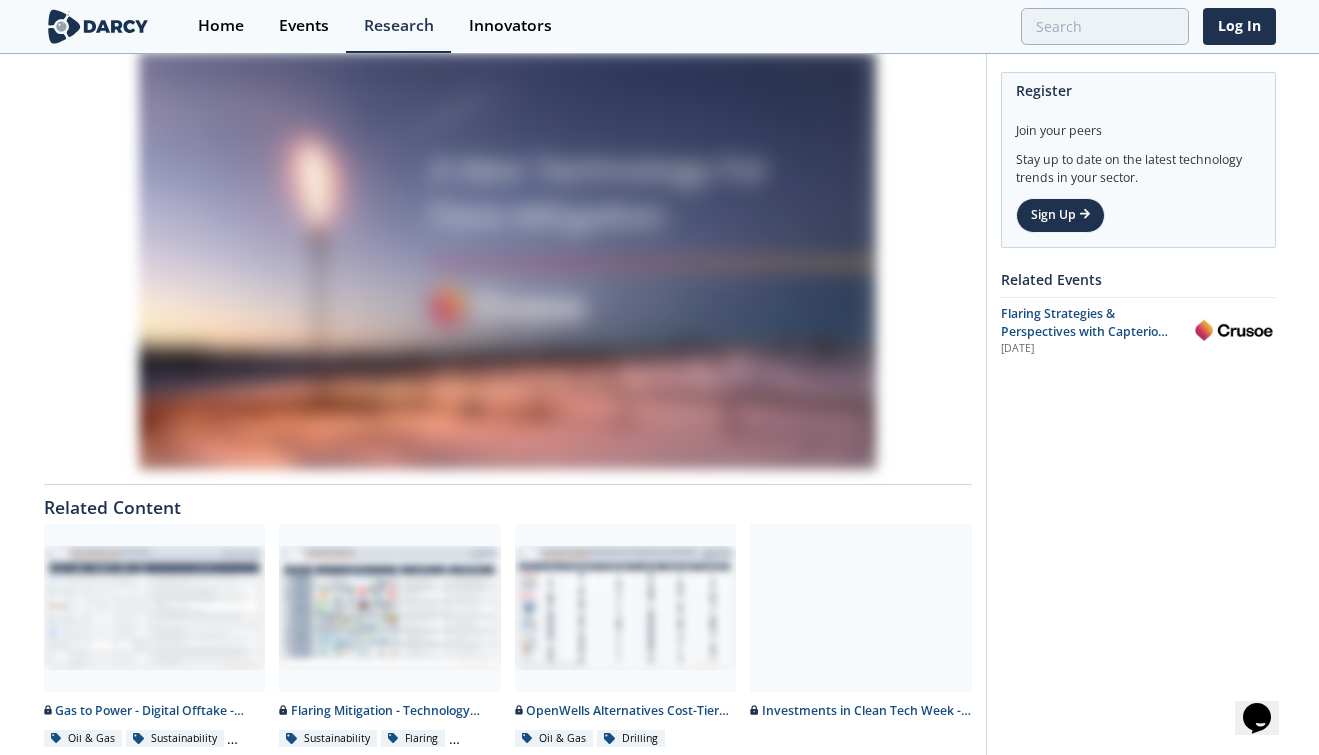 scroll, scrollTop: 309, scrollLeft: 0, axis: vertical 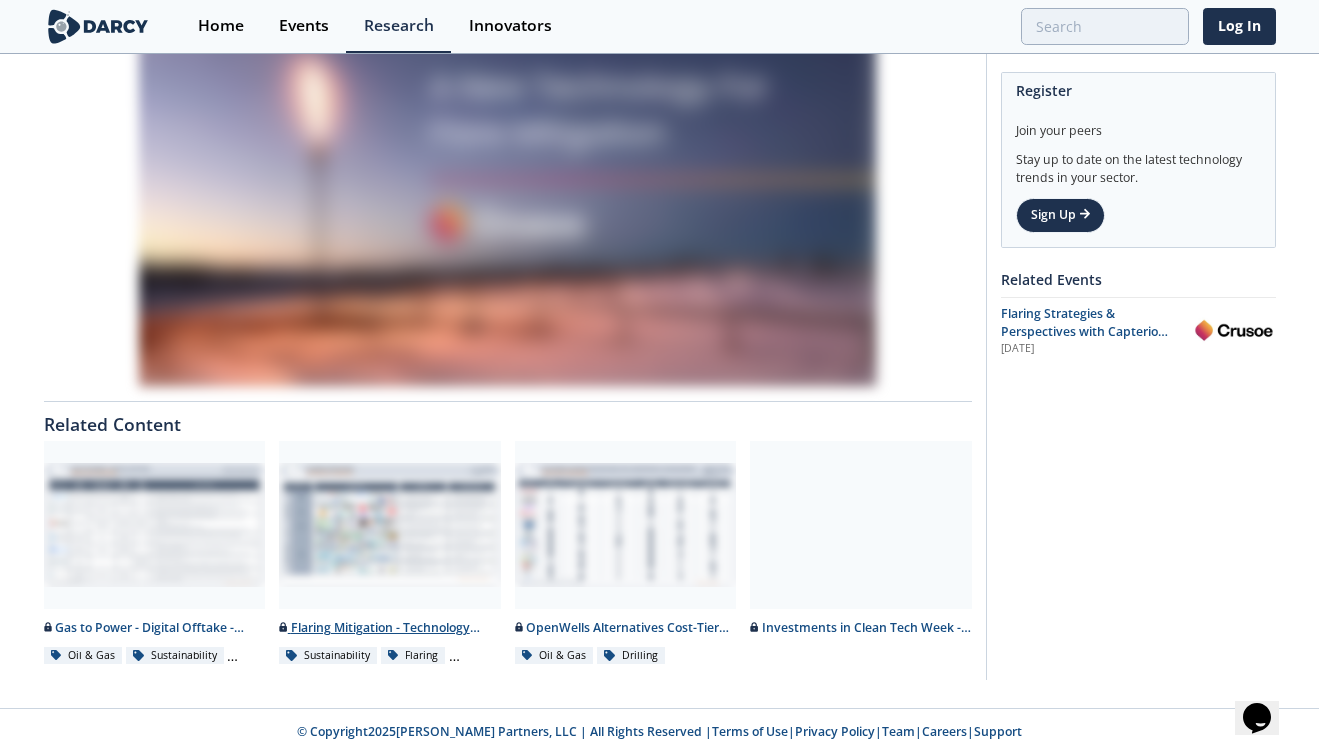 click on "Flaring Mitigation - Technology Landscape
Sustainability
Flaring
Methane Emissions" at bounding box center [390, 553] 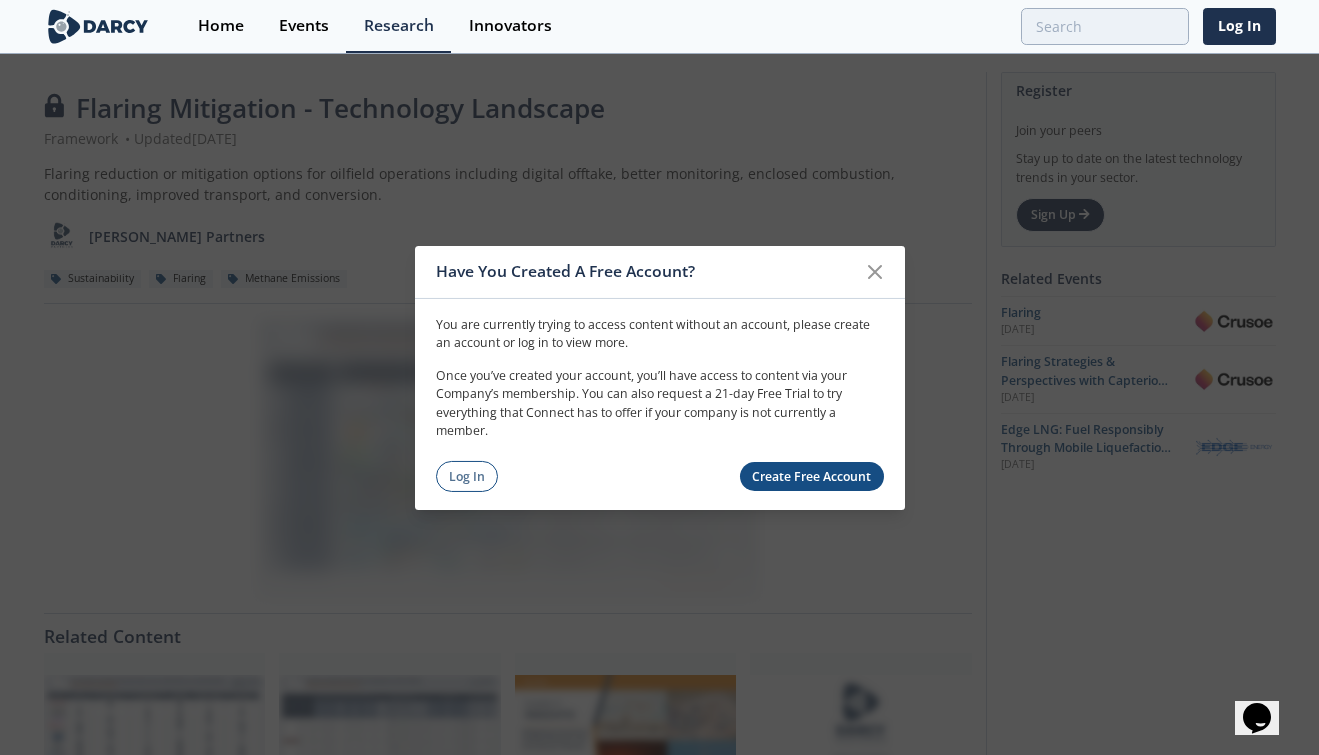 scroll, scrollTop: 0, scrollLeft: 0, axis: both 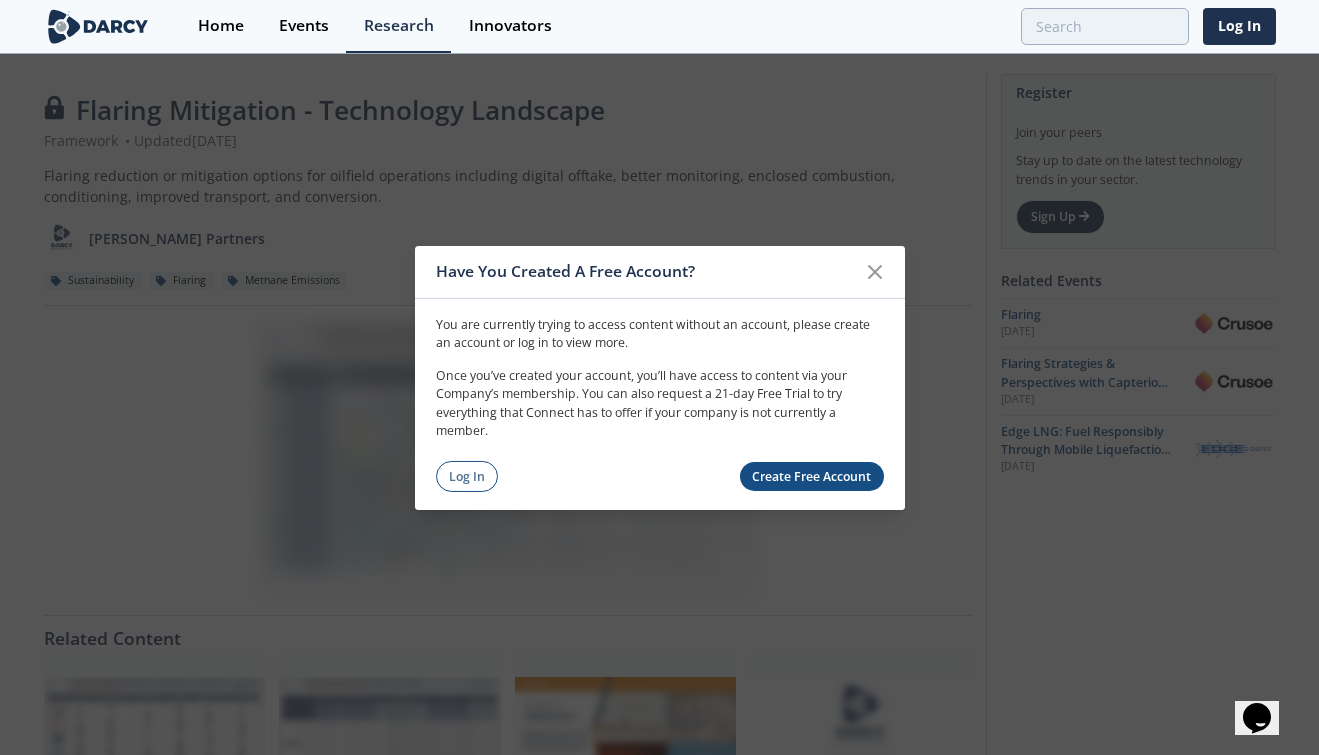 click on "Create Free Account" at bounding box center [812, 476] 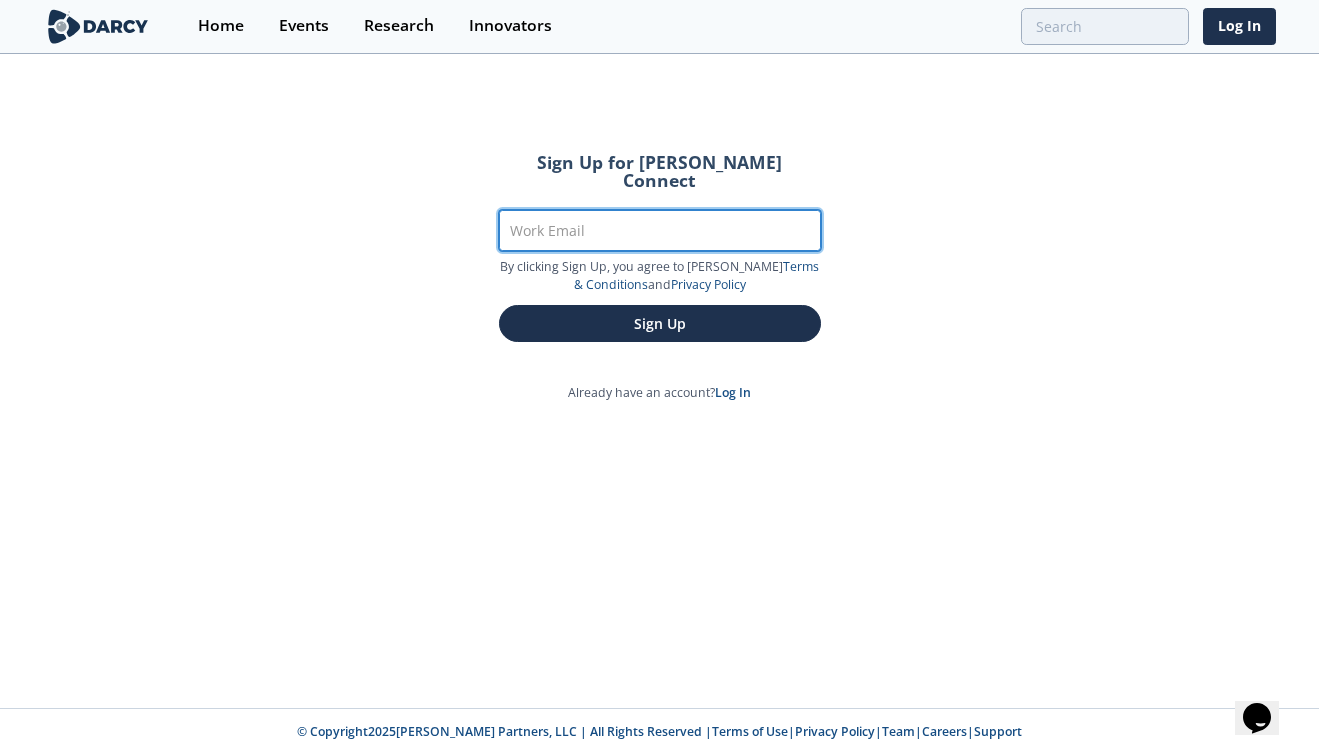 click on "Work Email" at bounding box center [660, 230] 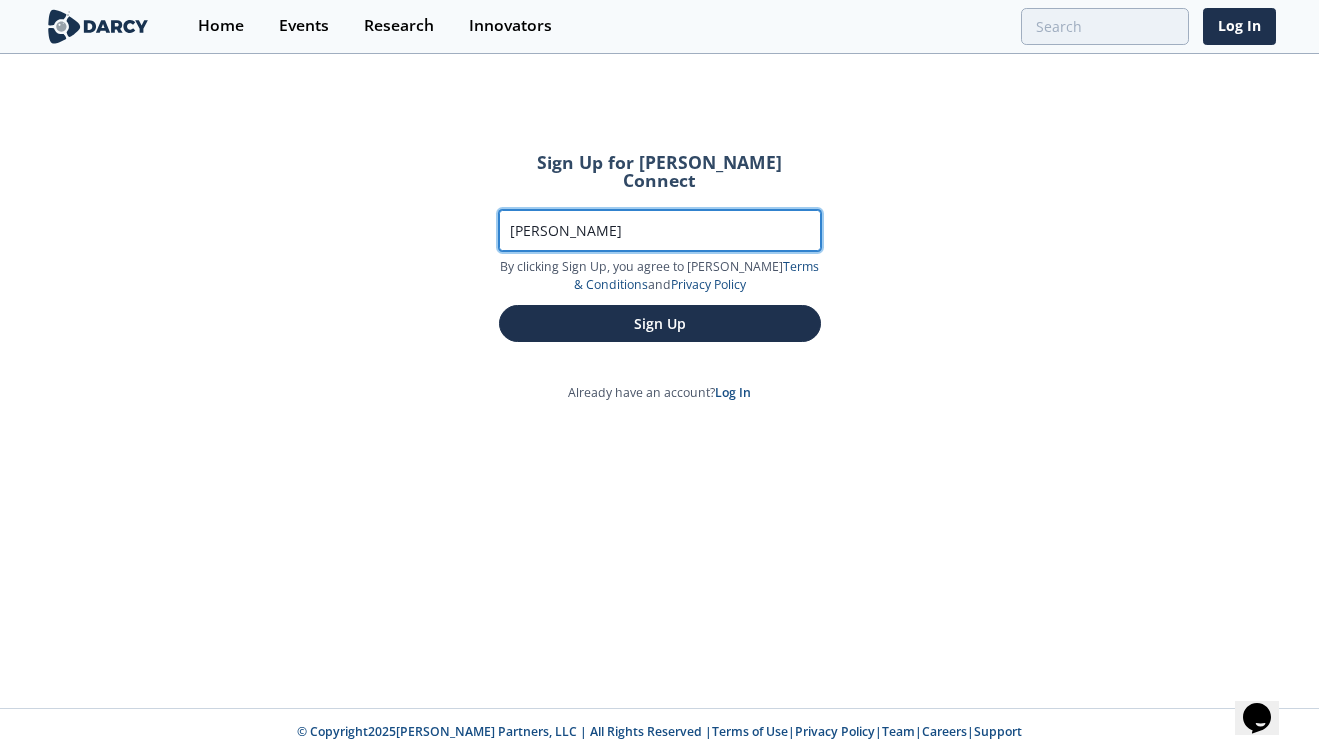type on "jared" 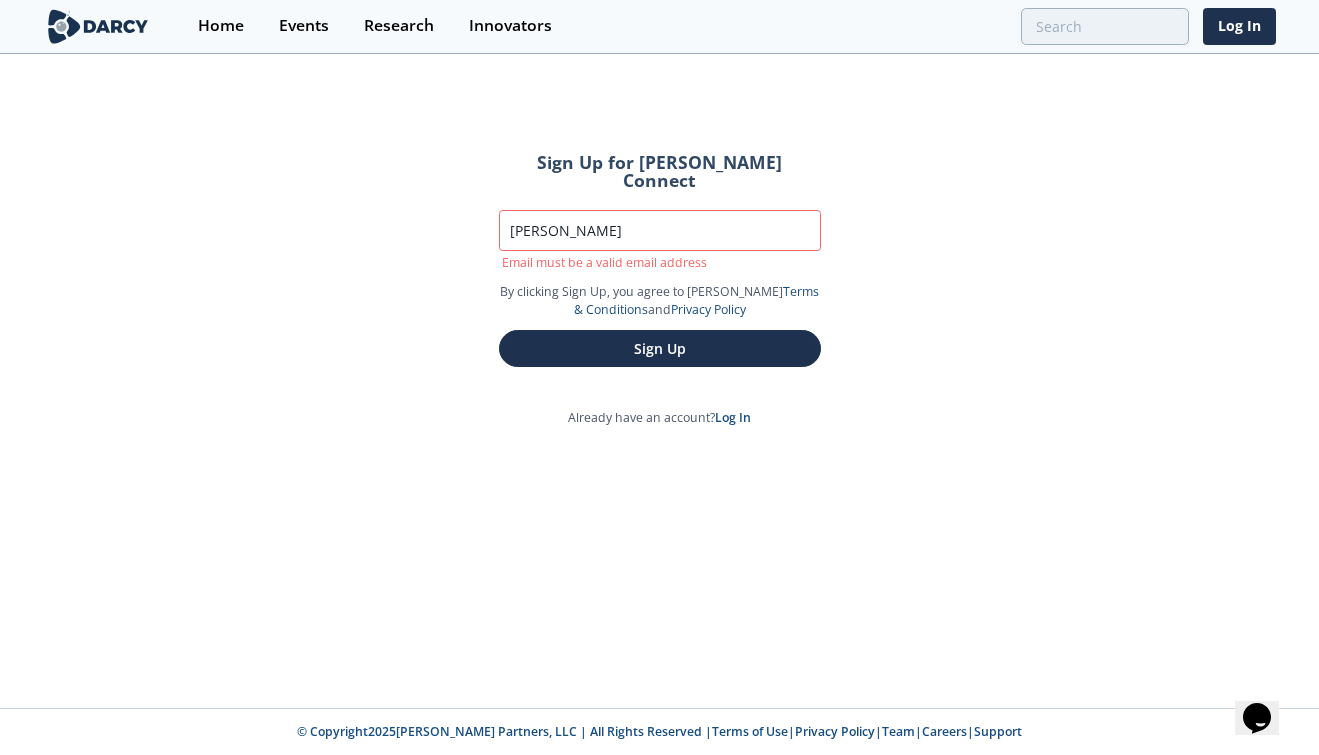 click at bounding box center [98, 26] 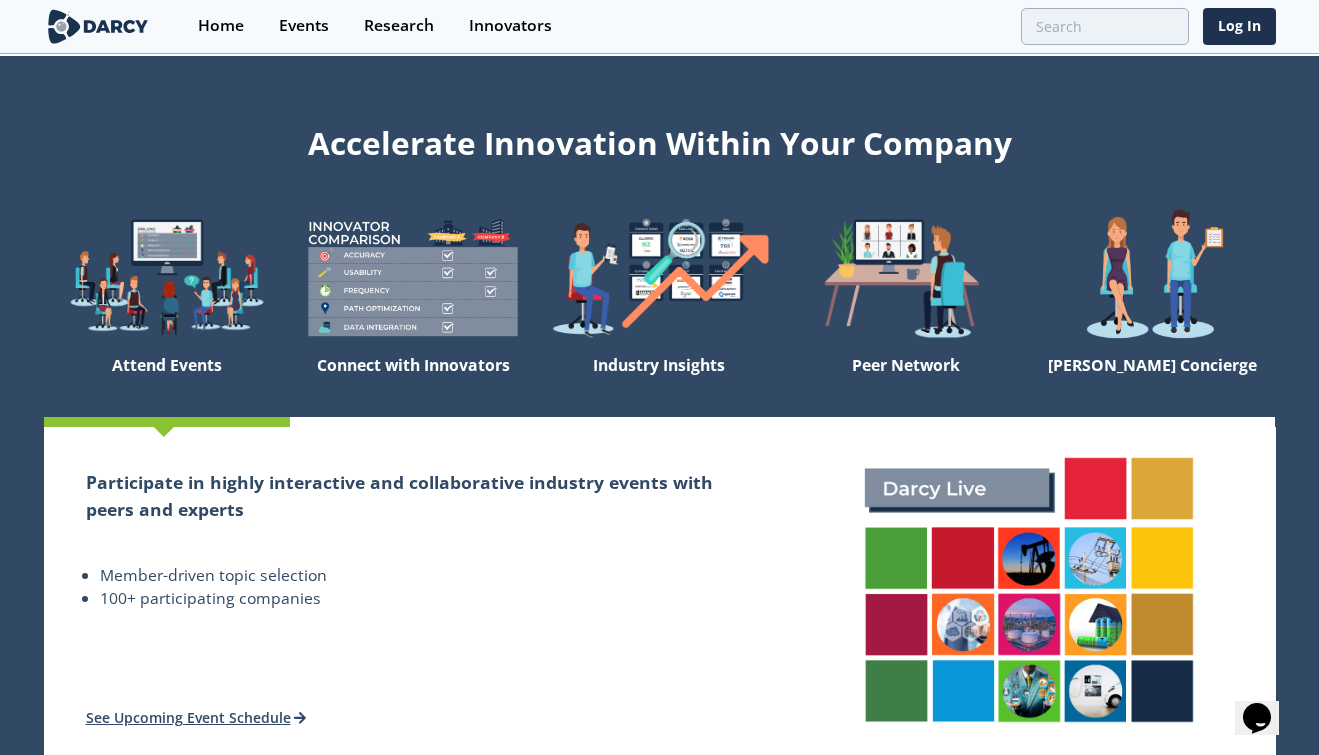 click at bounding box center (98, 26) 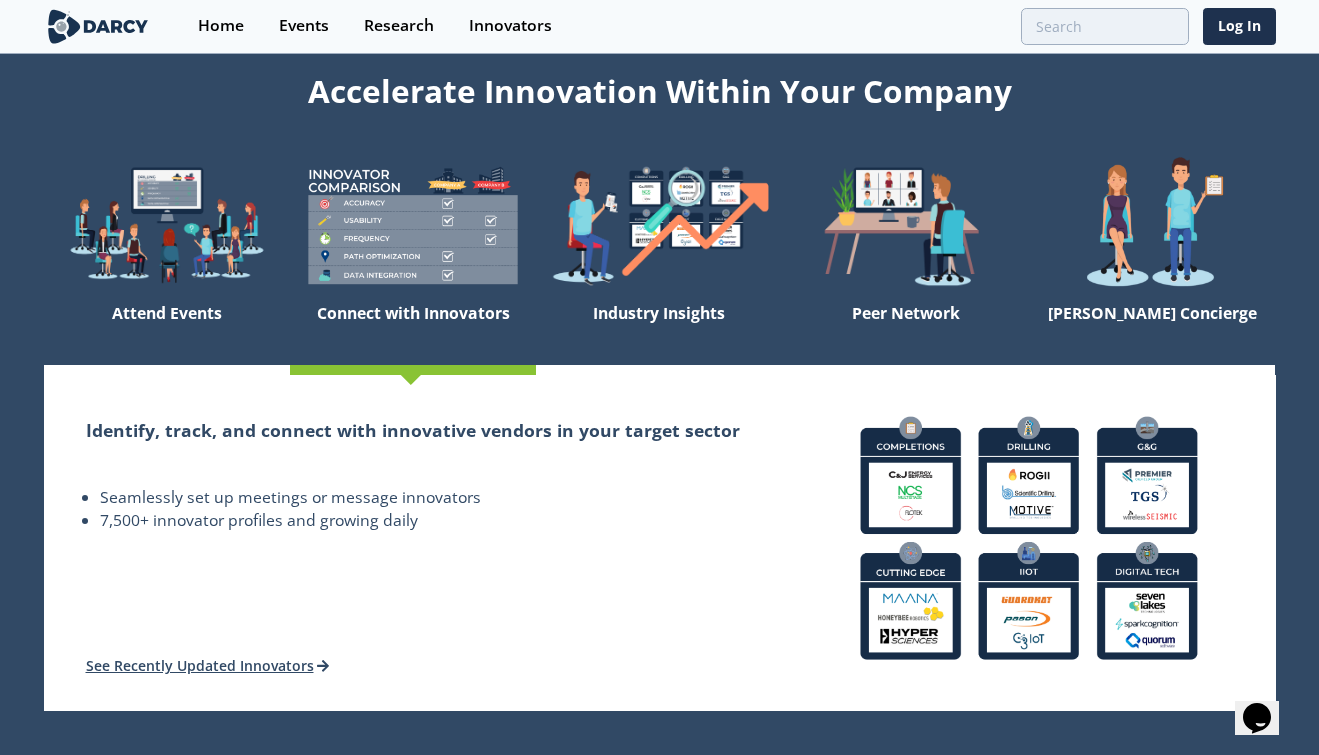 scroll, scrollTop: 0, scrollLeft: 0, axis: both 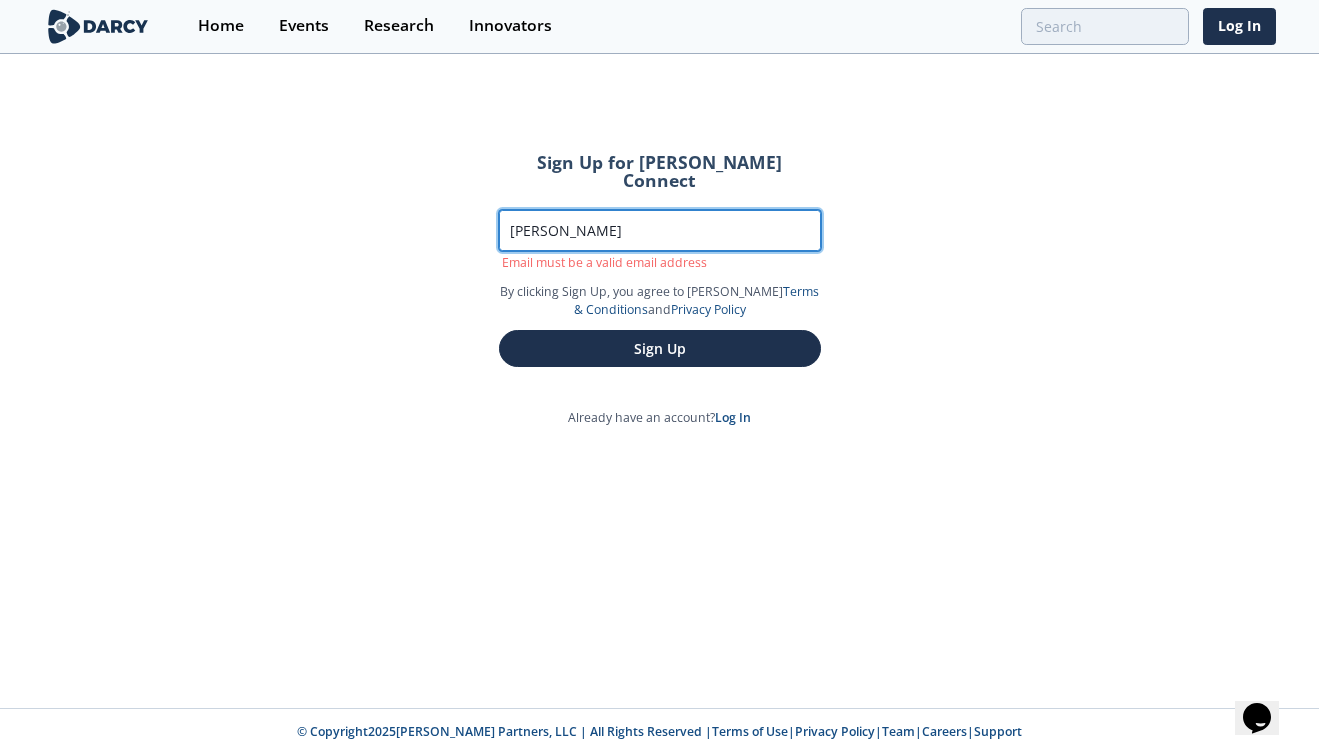 click on "jared" at bounding box center (660, 230) 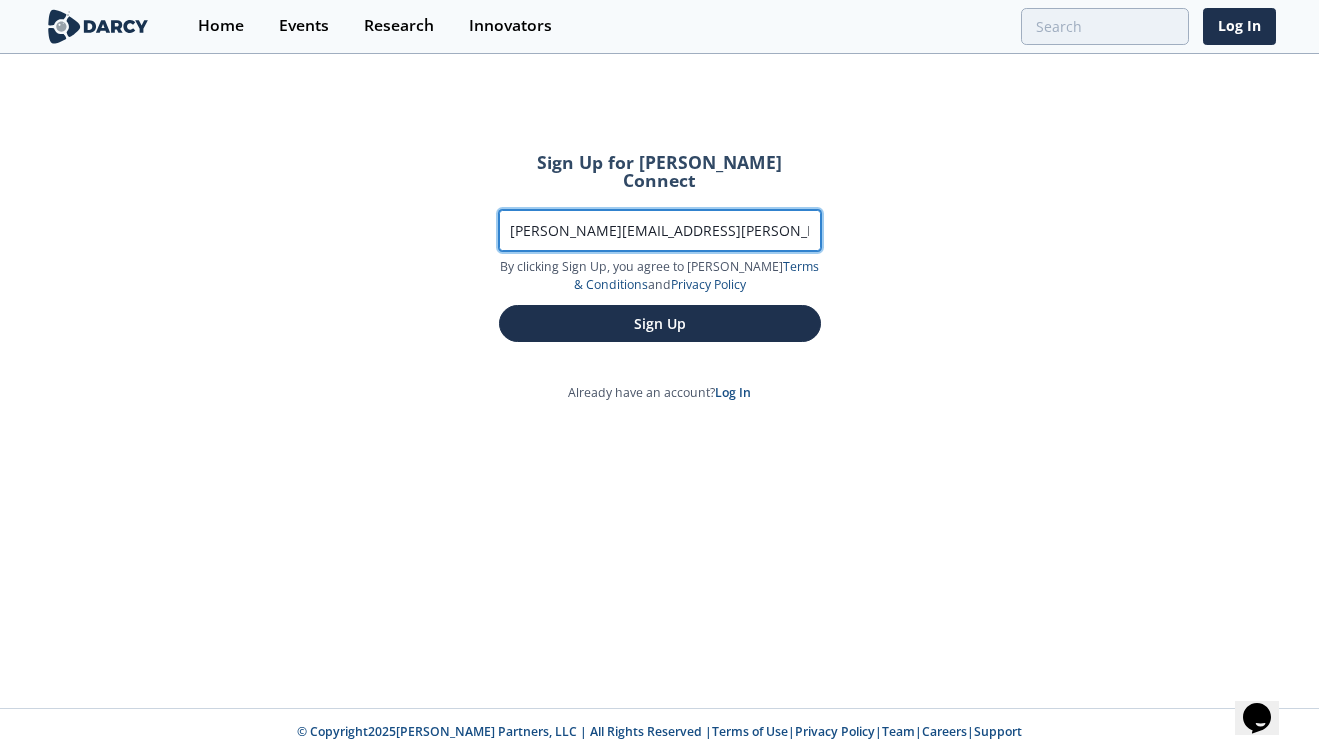 type on "[PERSON_NAME][EMAIL_ADDRESS][PERSON_NAME][DOMAIN_NAME]" 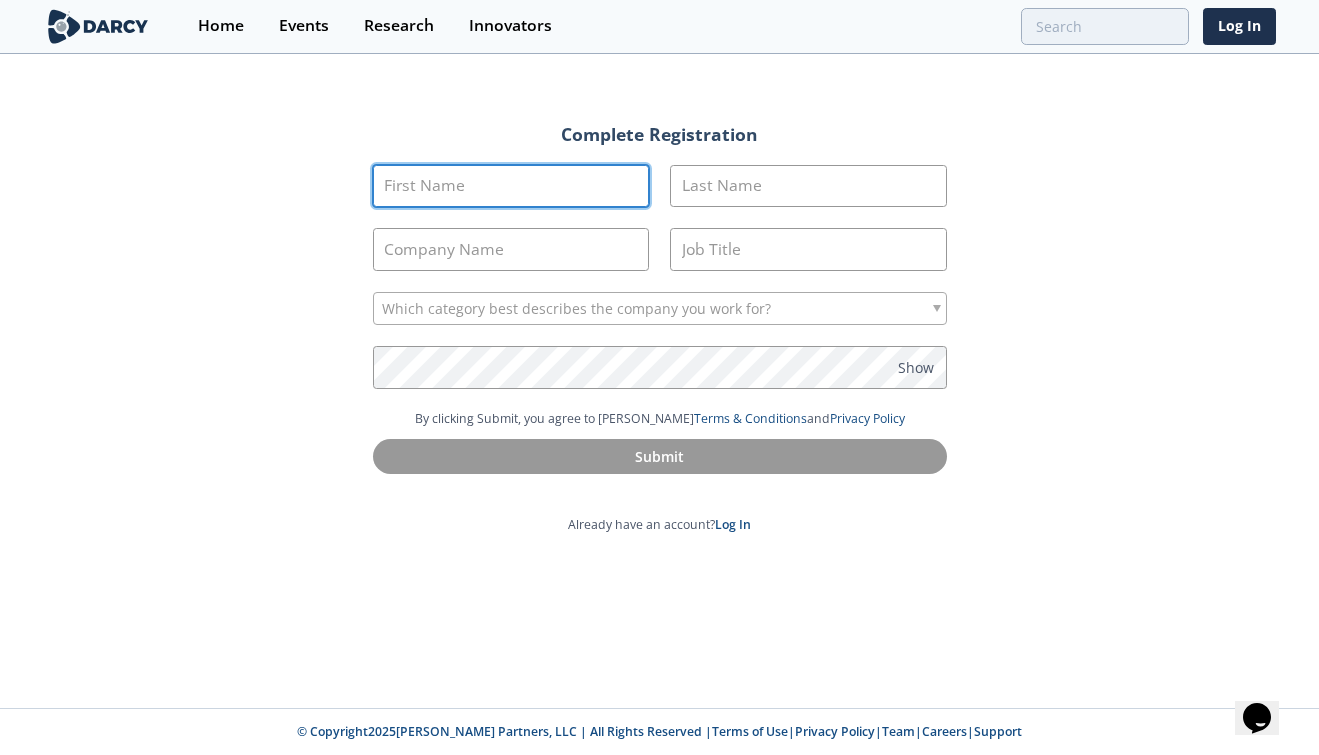 click on "First Name" at bounding box center [511, 186] 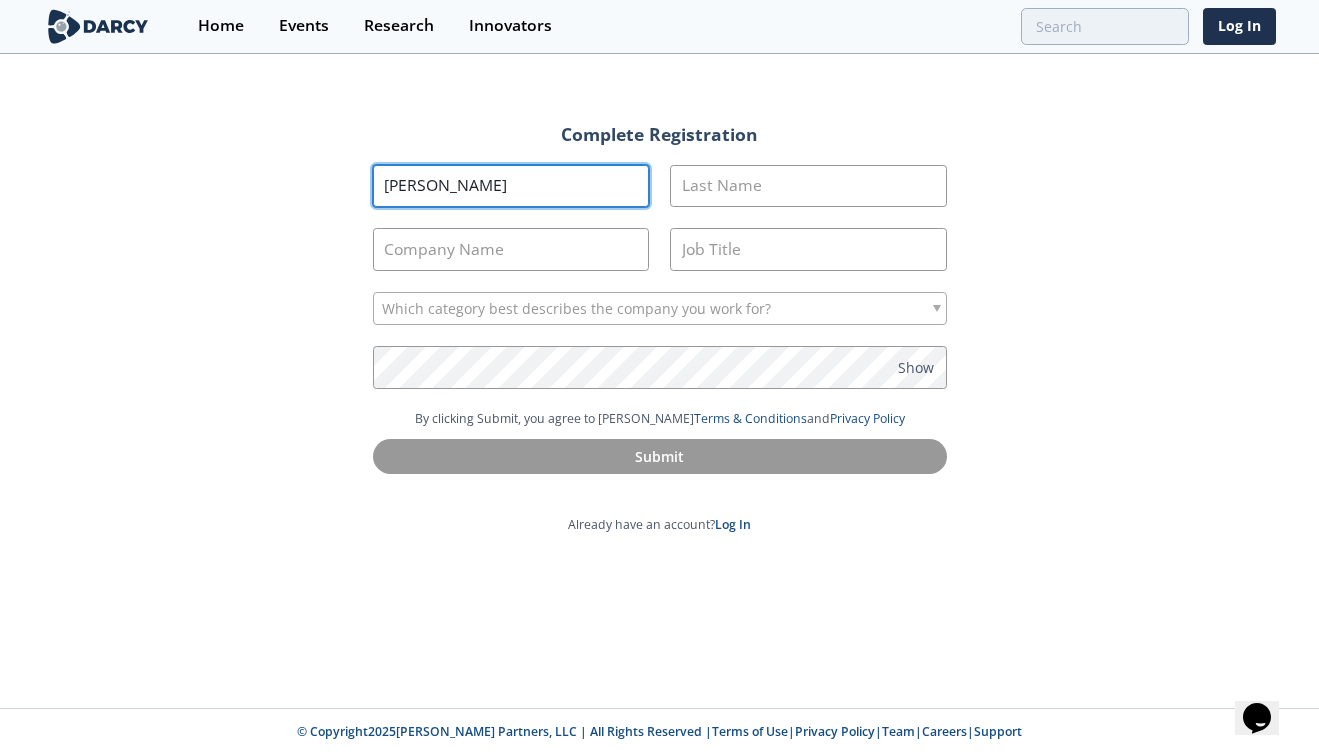 type on "Jared" 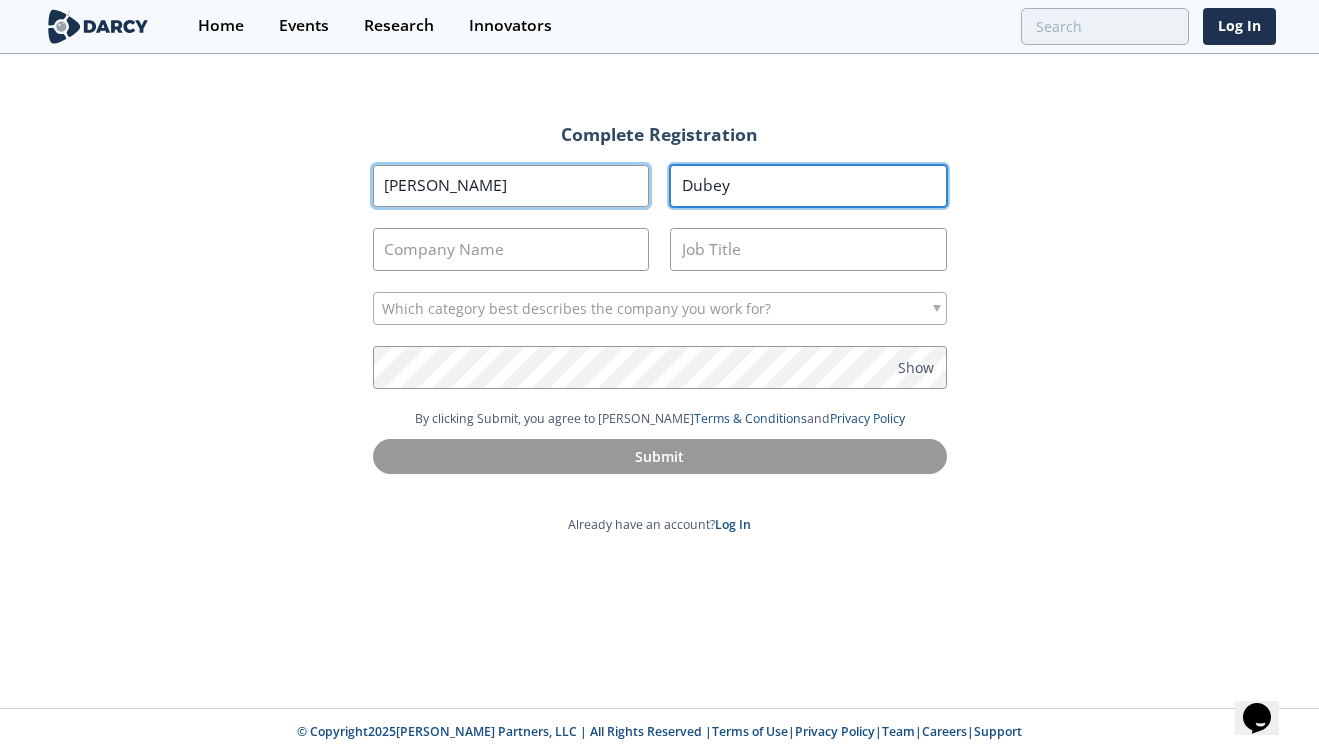 type on "Dubey" 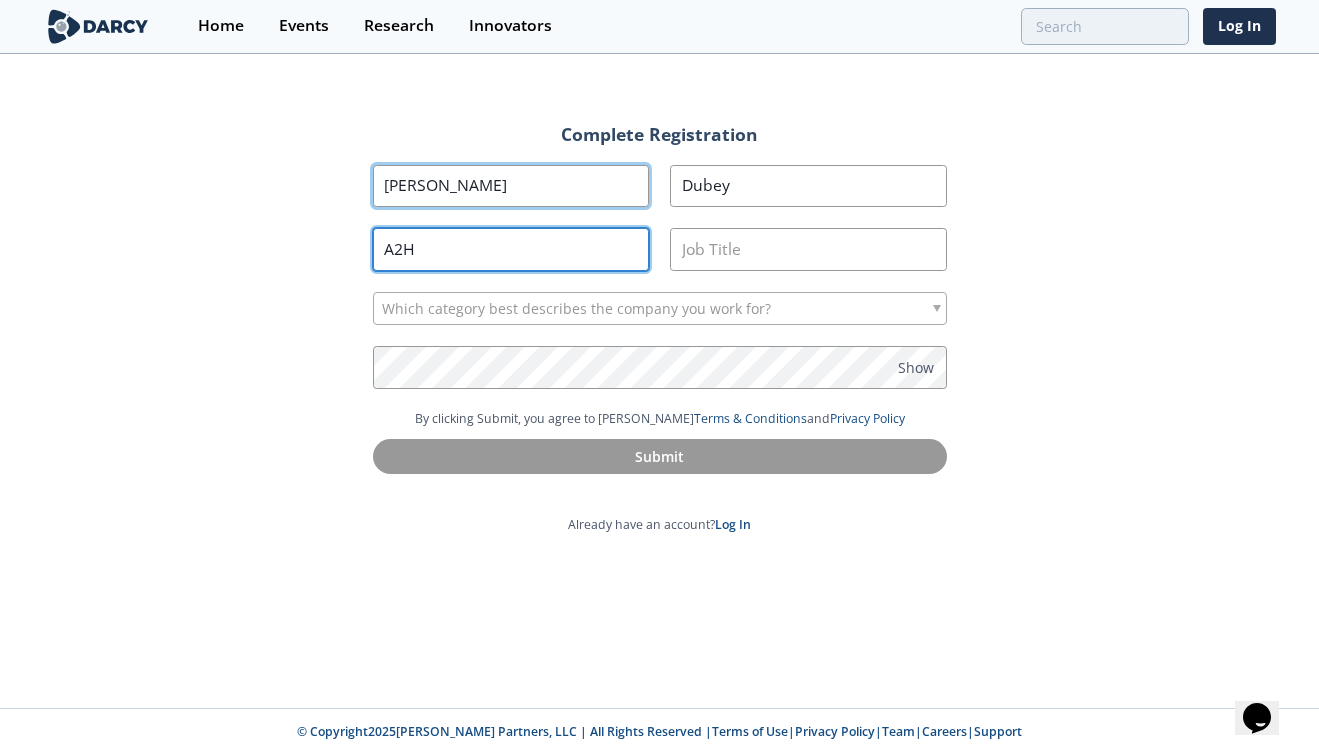 type on "A2H" 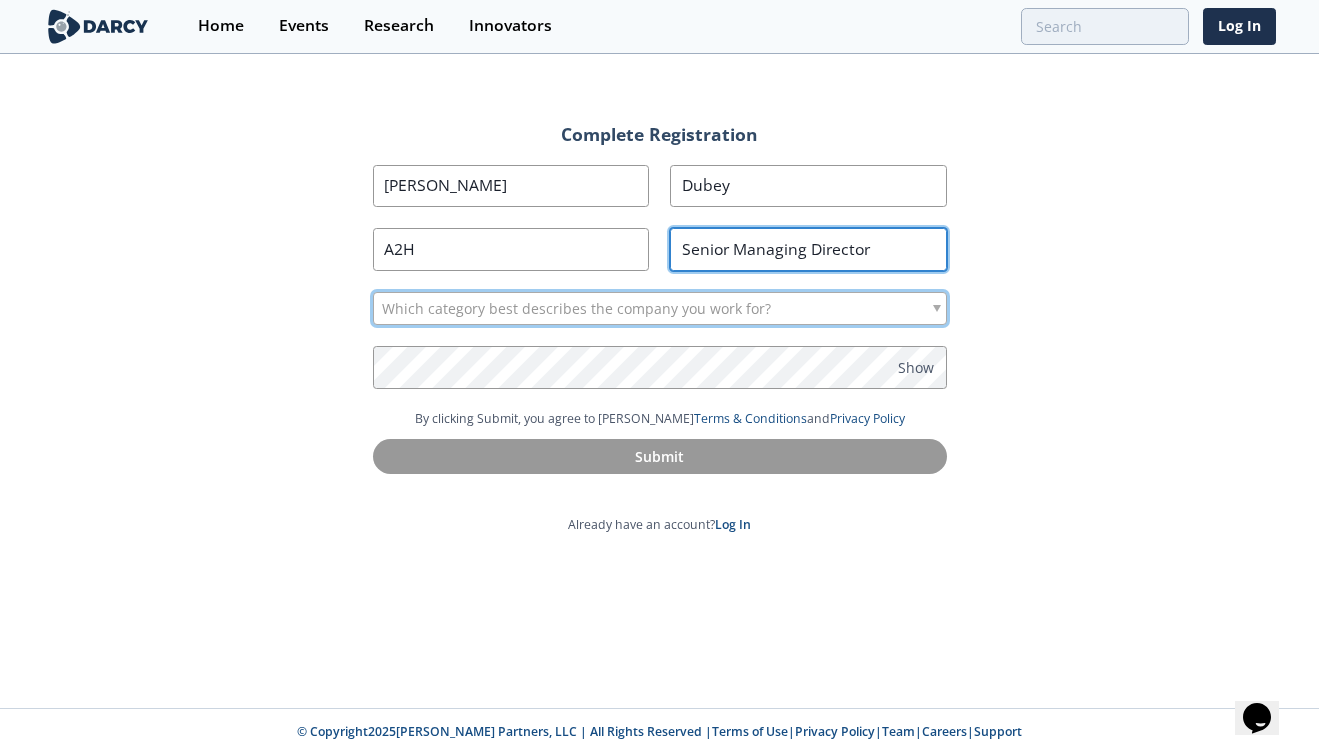 type on "Senior Managing Director" 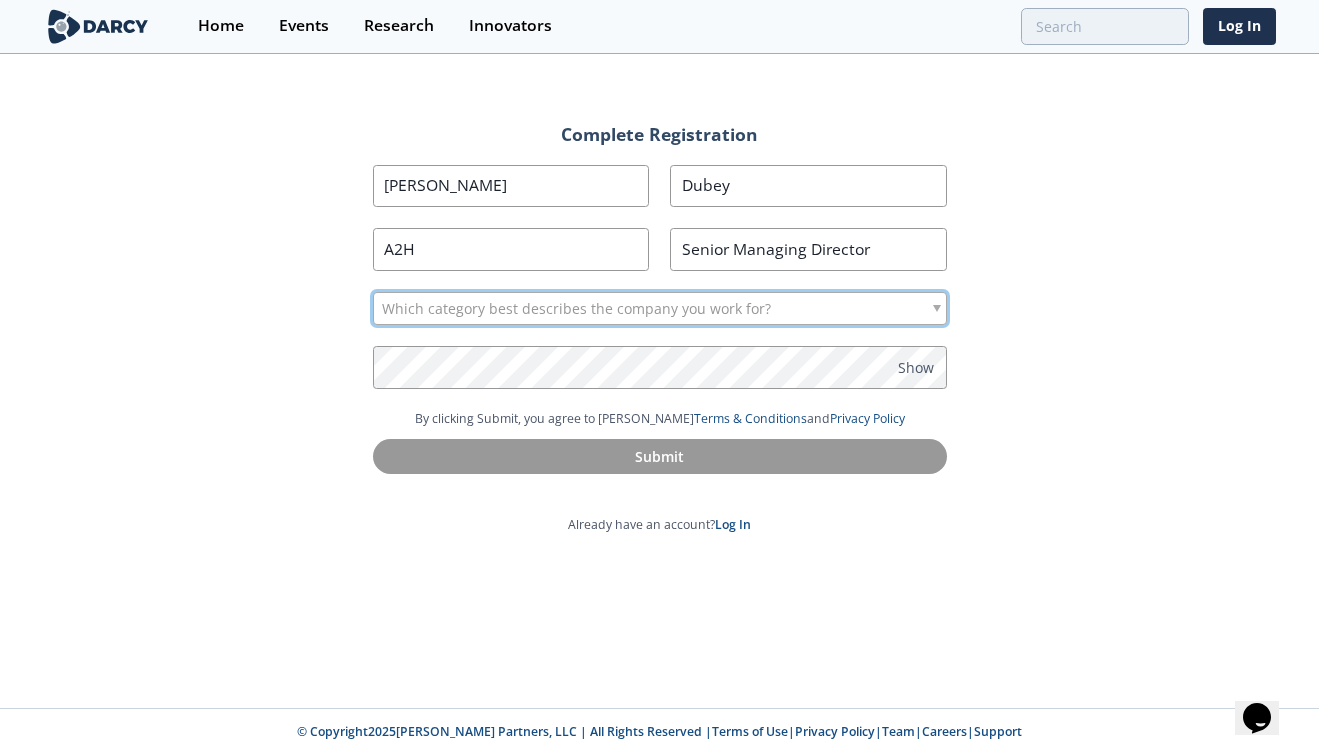 click on "Which category best describes the company you work for?" at bounding box center (576, 309) 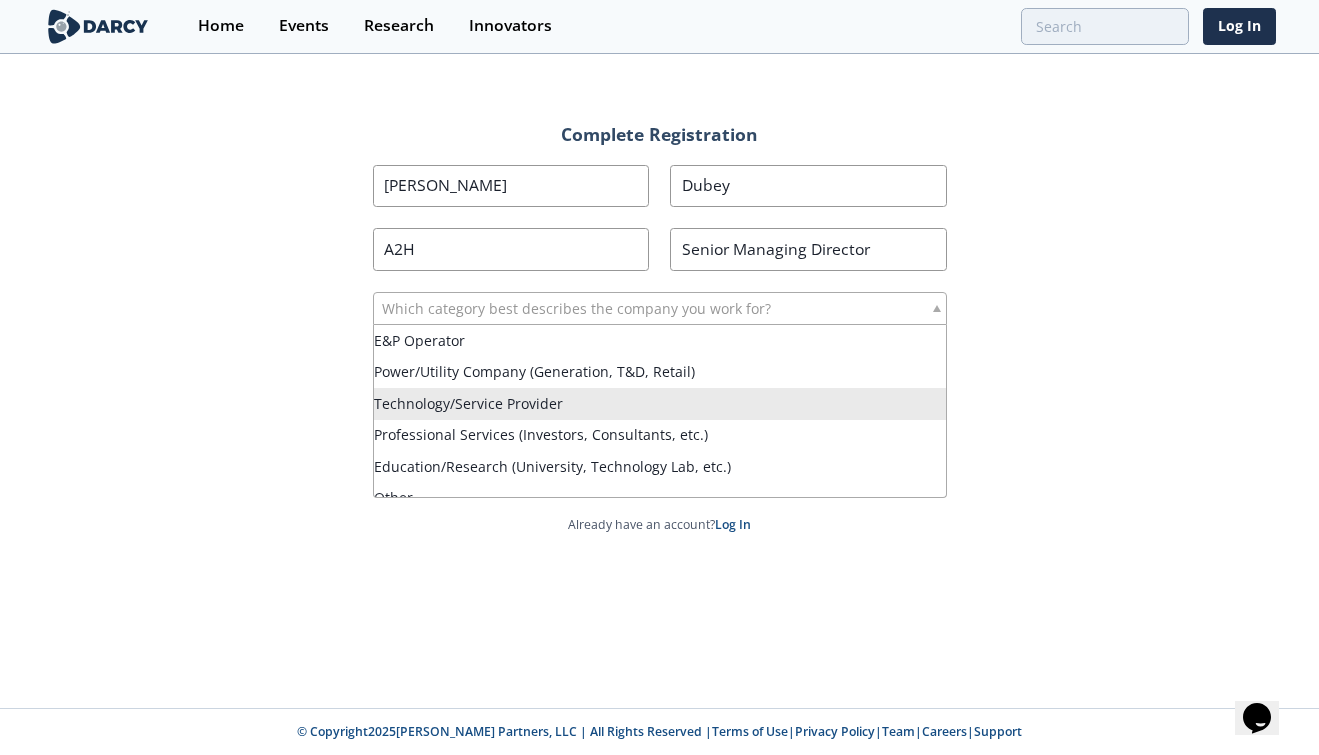 scroll, scrollTop: 17, scrollLeft: 0, axis: vertical 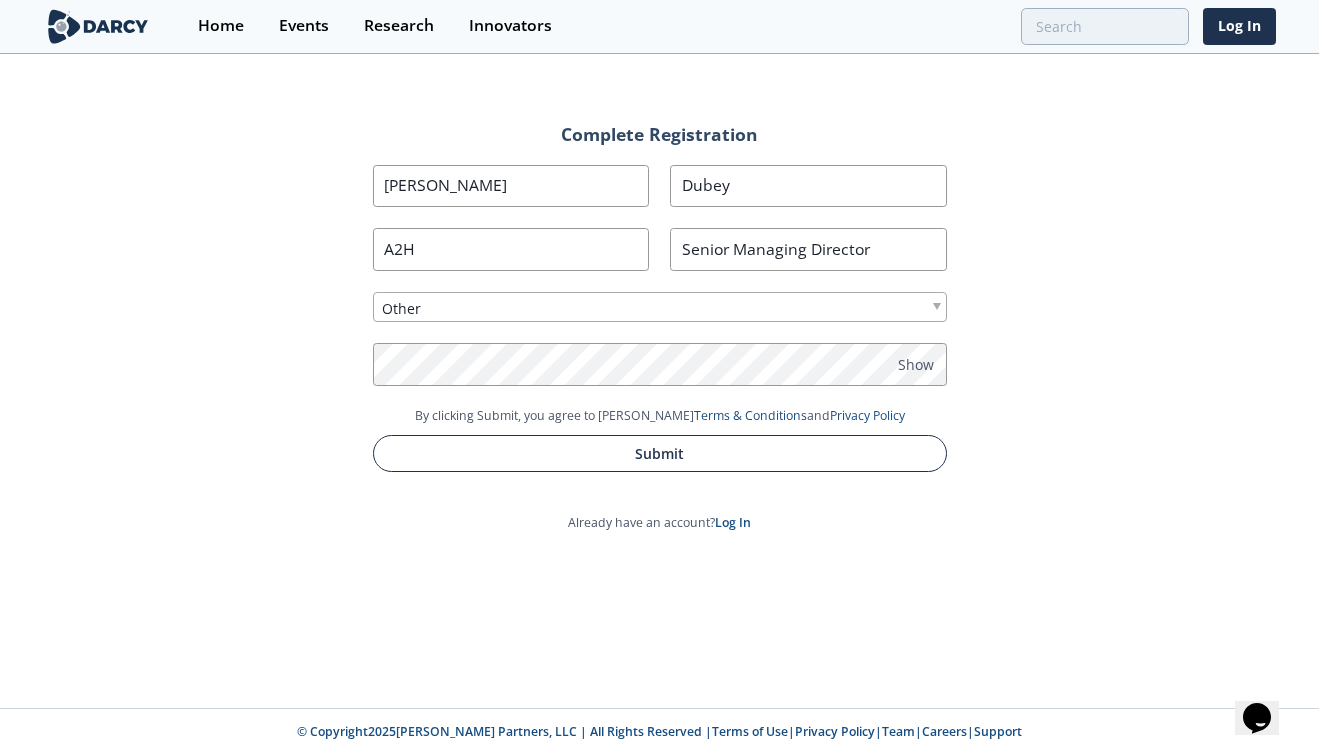 click on "Submit" at bounding box center [660, 453] 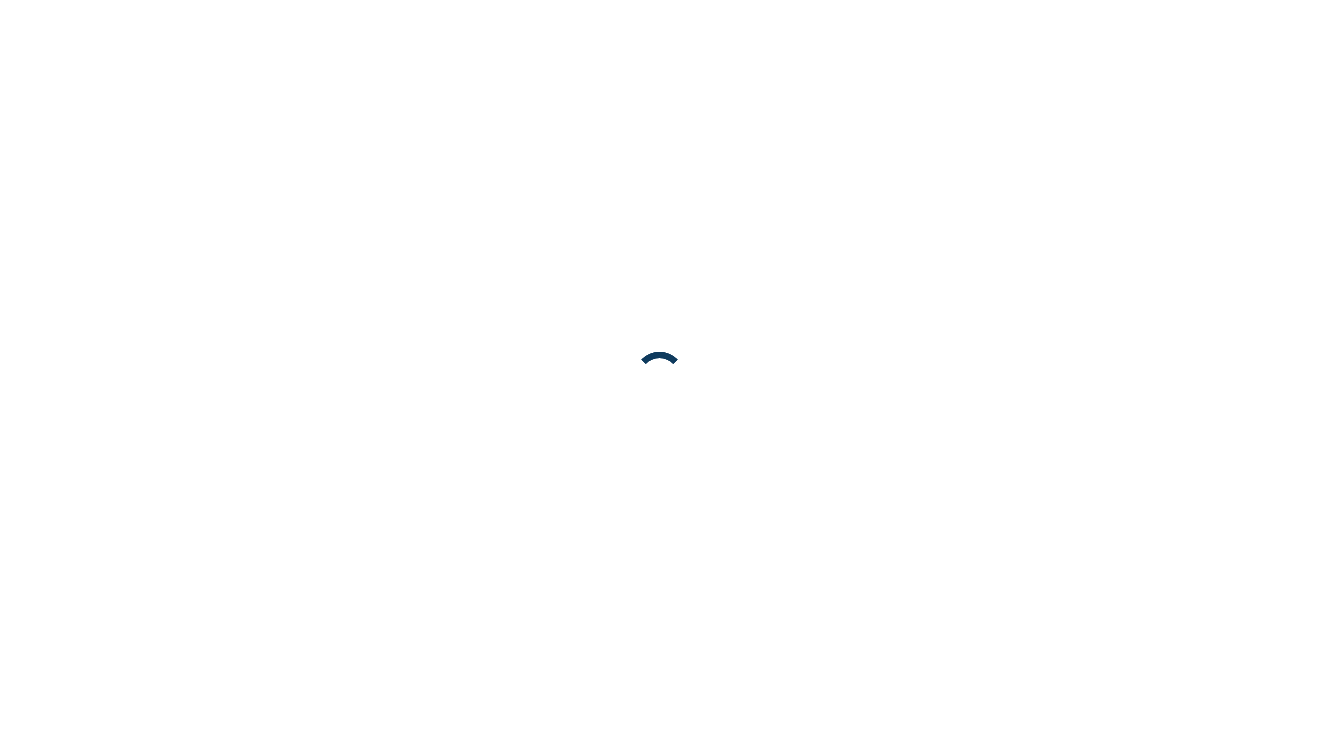 scroll, scrollTop: 0, scrollLeft: 0, axis: both 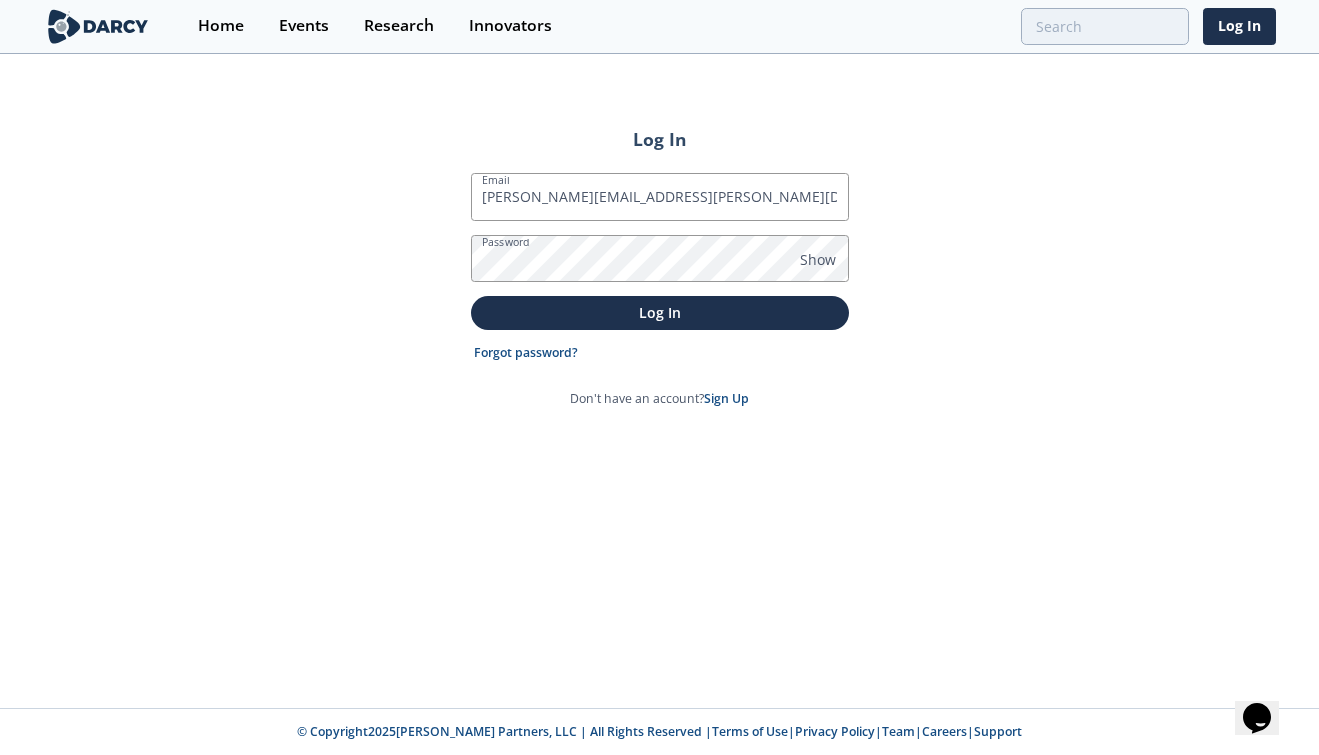 click on "Log In" at bounding box center [660, 312] 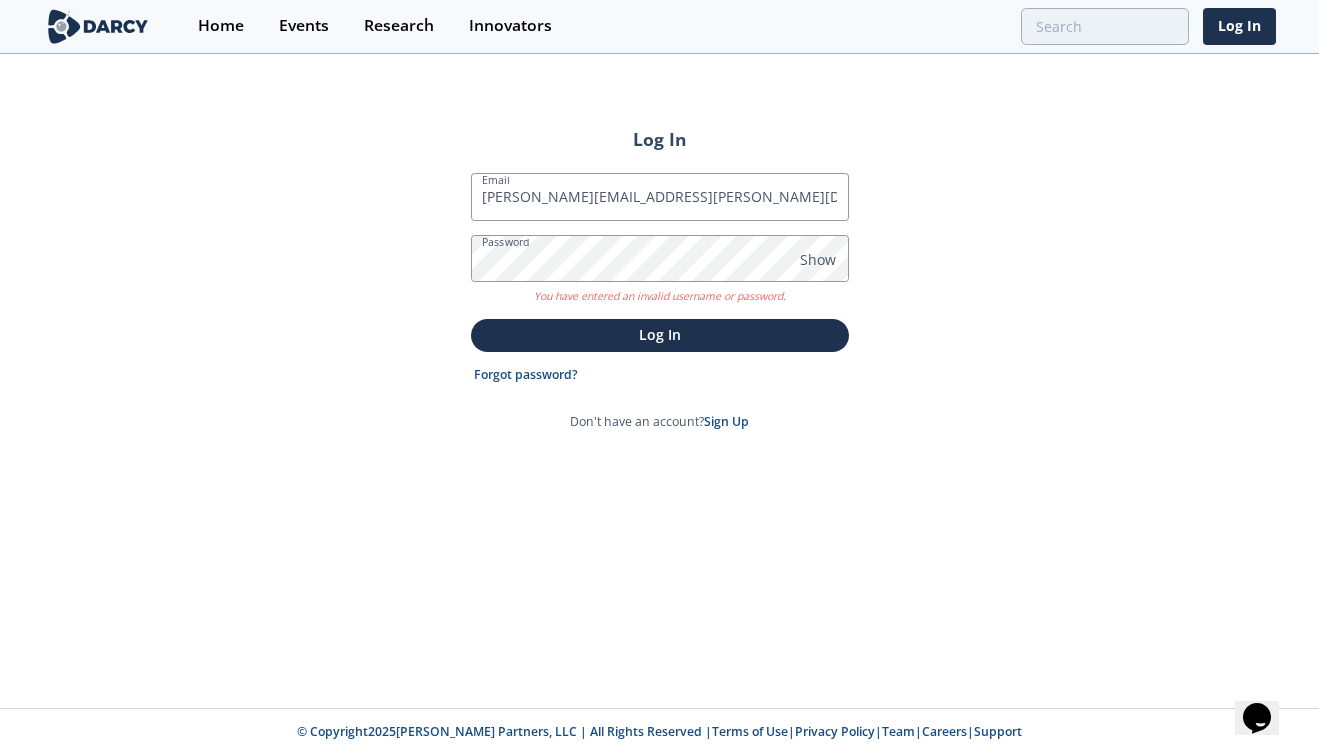 click on "Log In" at bounding box center (660, 335) 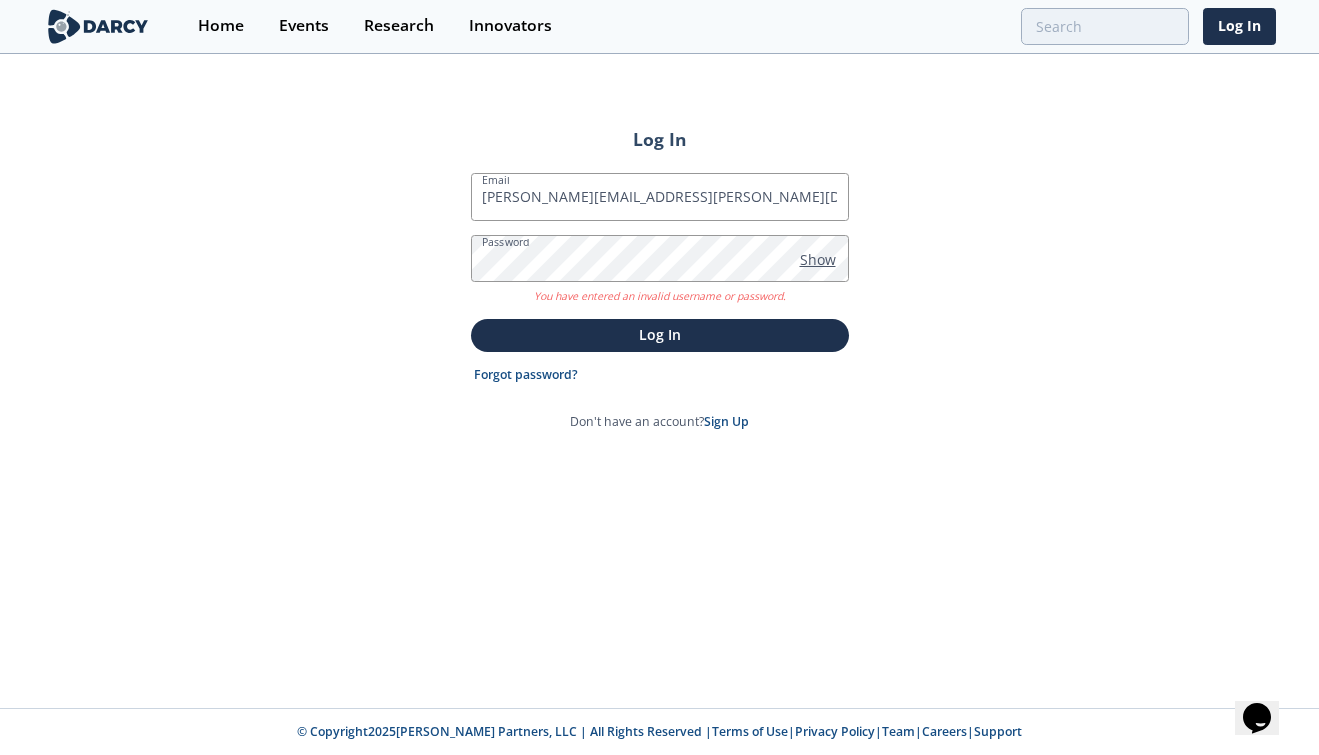 click on "Show" at bounding box center [818, 259] 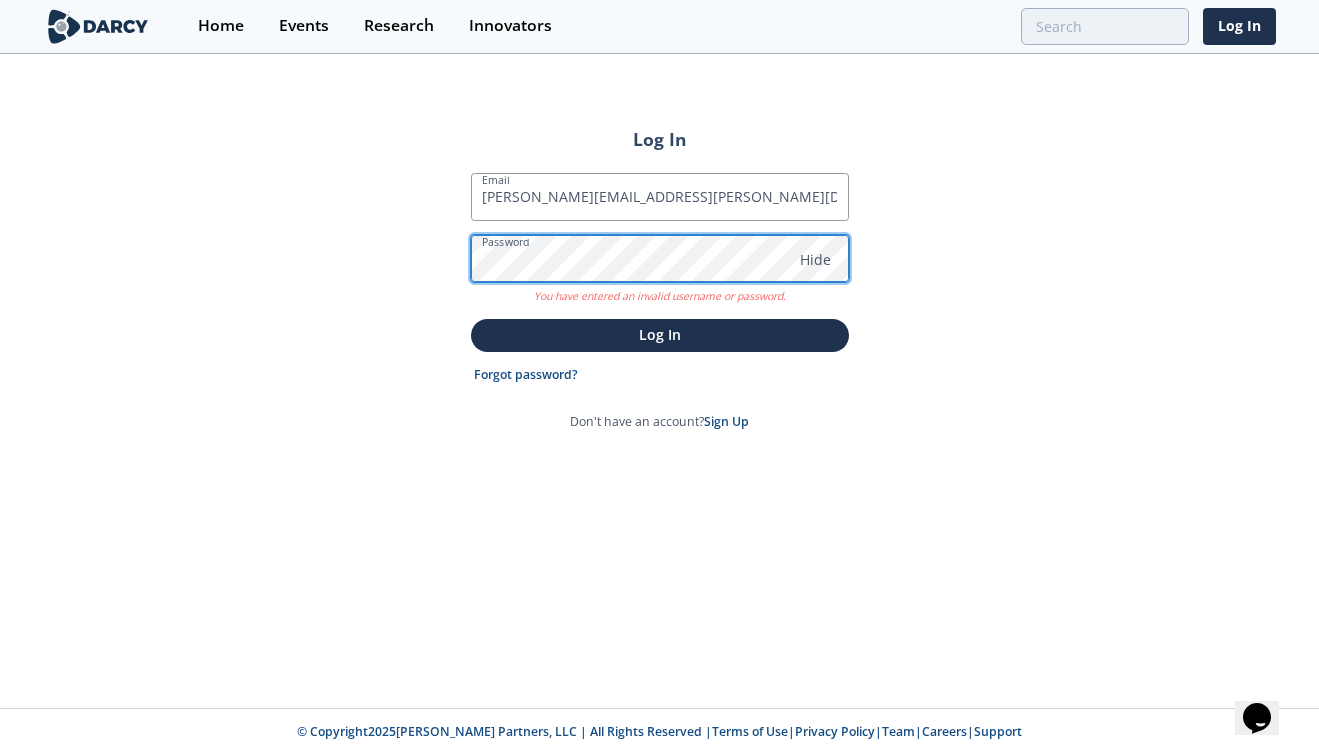 click on "Log In" at bounding box center [660, 335] 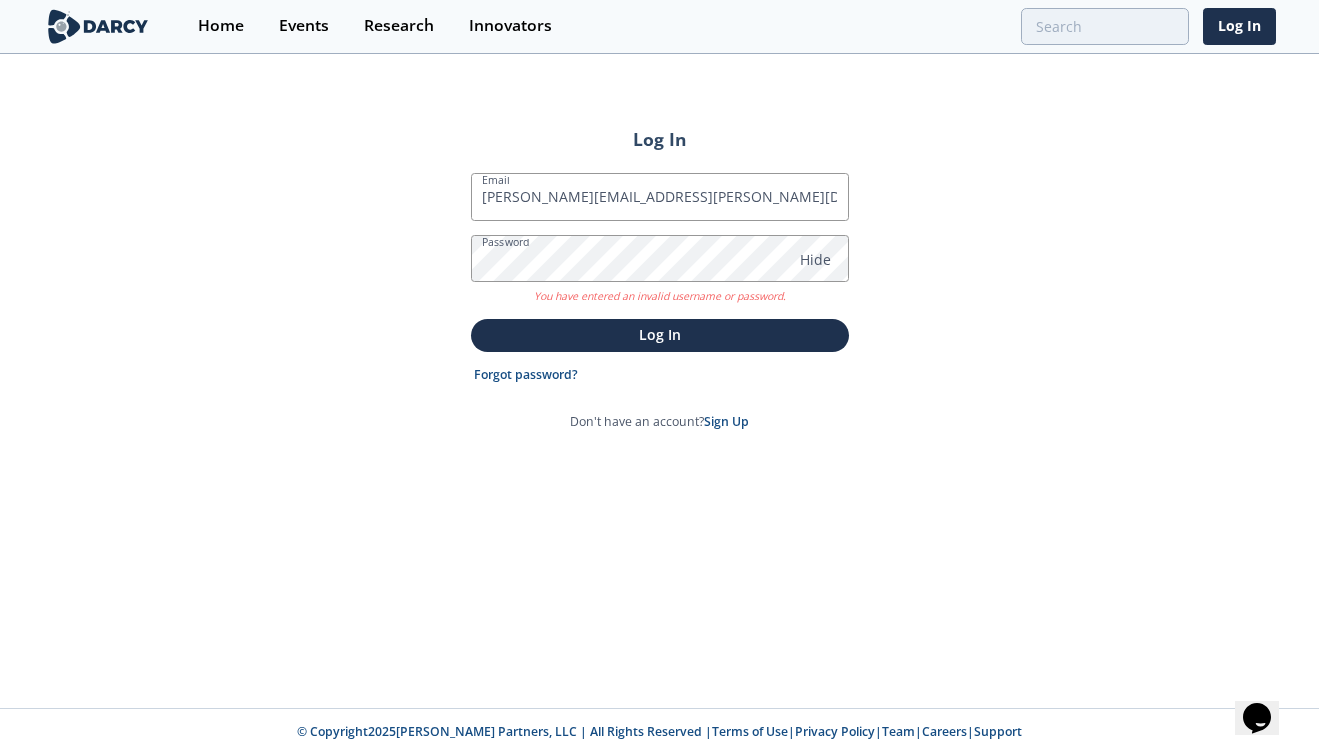 click on "Log In
Email
[PERSON_NAME][EMAIL_ADDRESS][PERSON_NAME][DOMAIN_NAME]
Password
Hide
You have entered an invalid username or password.
Log In
Forgot password?
Don't have an account?
Sign Up" 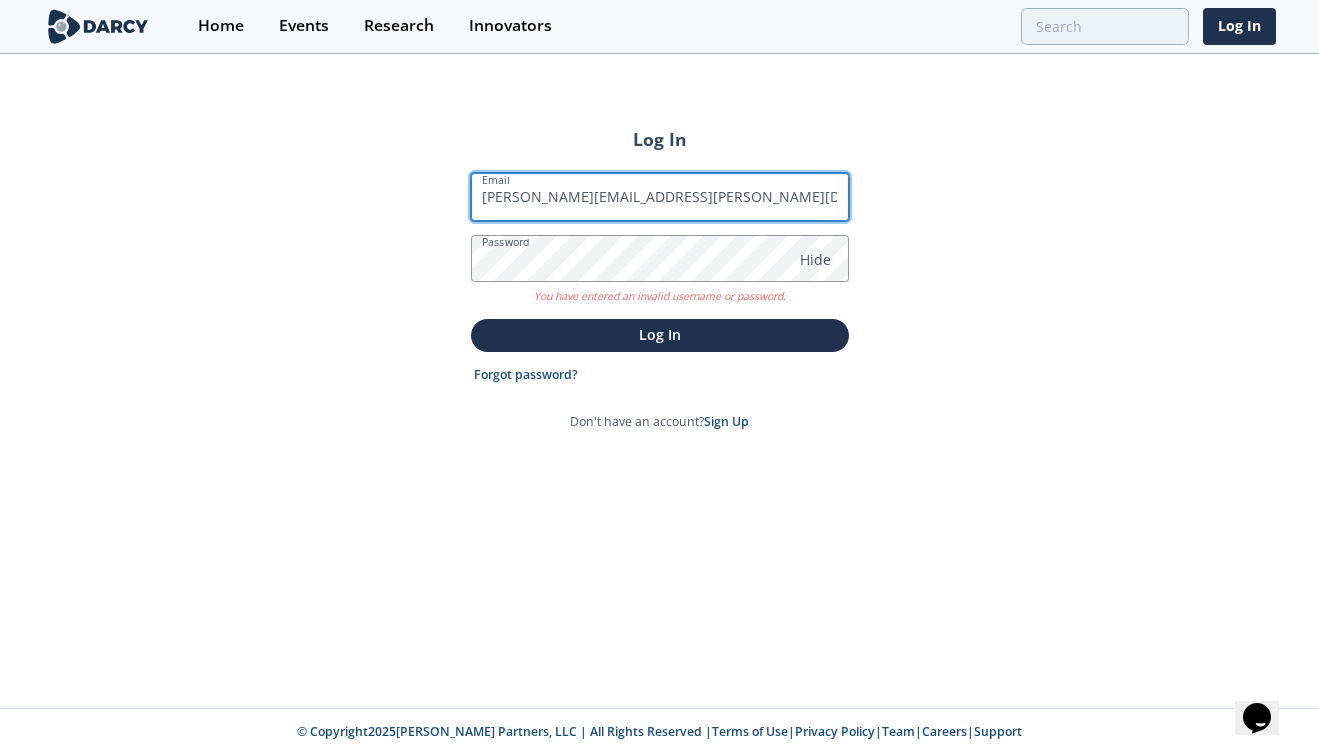 click on "[PERSON_NAME][EMAIL_ADDRESS][PERSON_NAME][DOMAIN_NAME]" at bounding box center [660, 197] 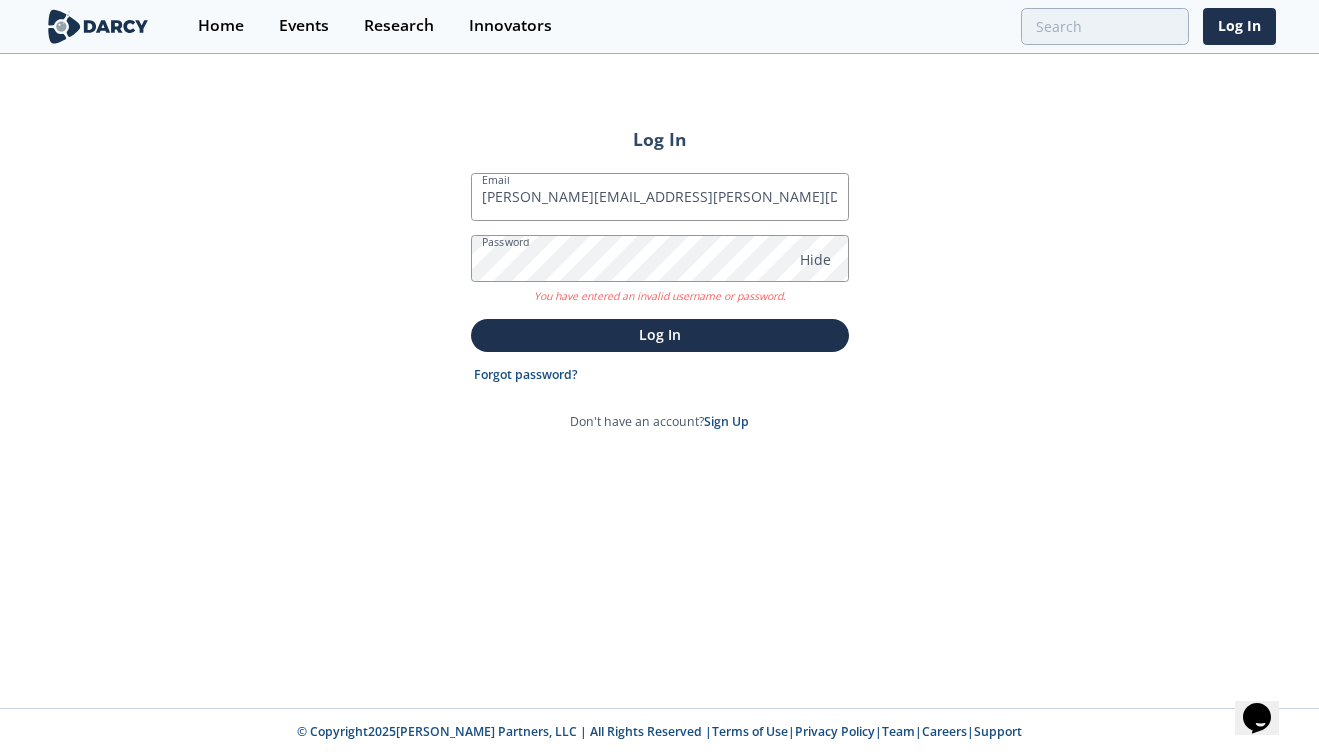 click on "Password
Hide
You have entered an invalid username or password." at bounding box center [660, 270] 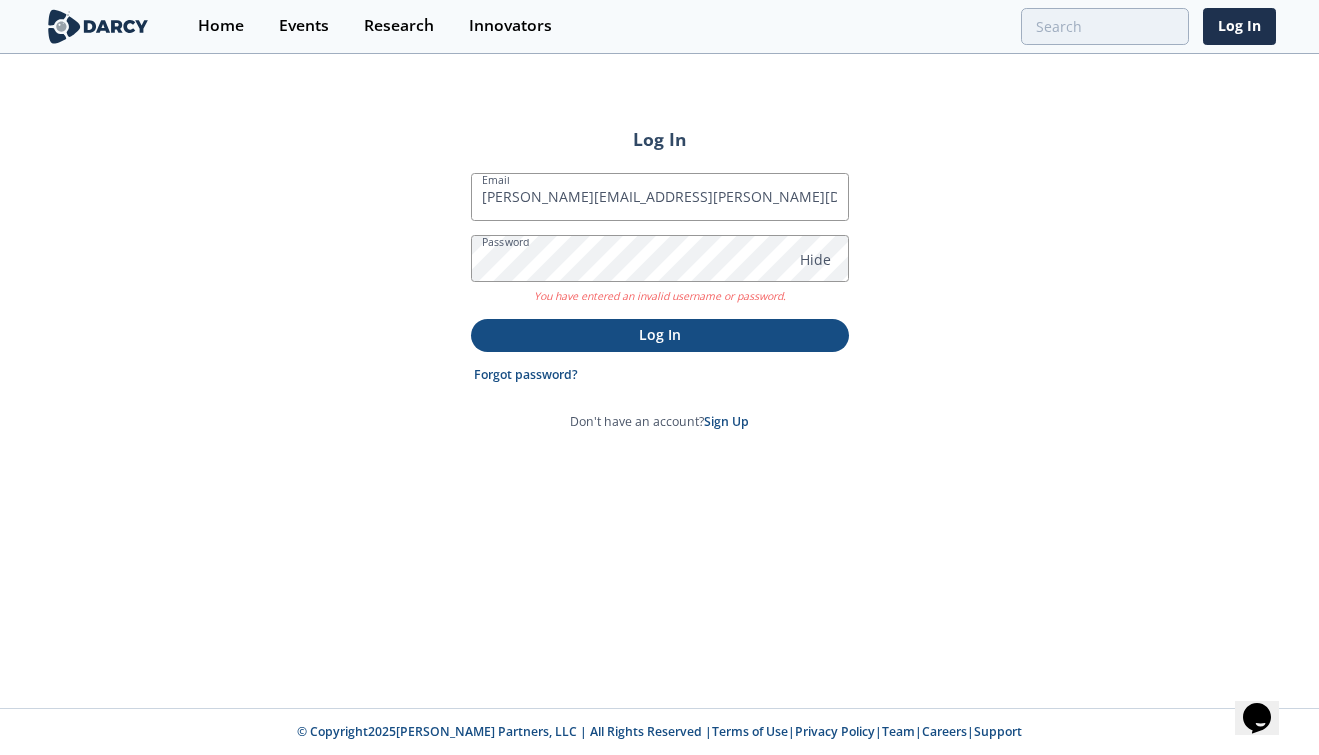 click on "Log In" at bounding box center (660, 334) 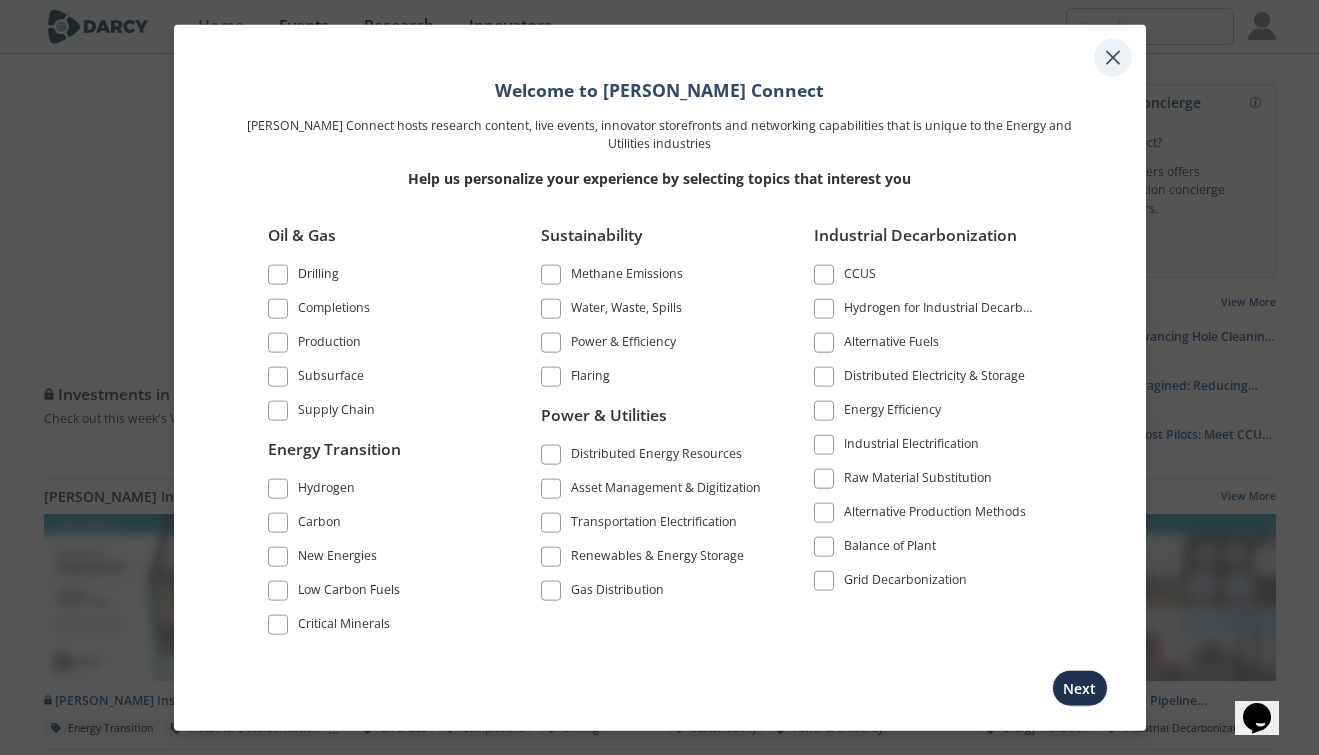 click 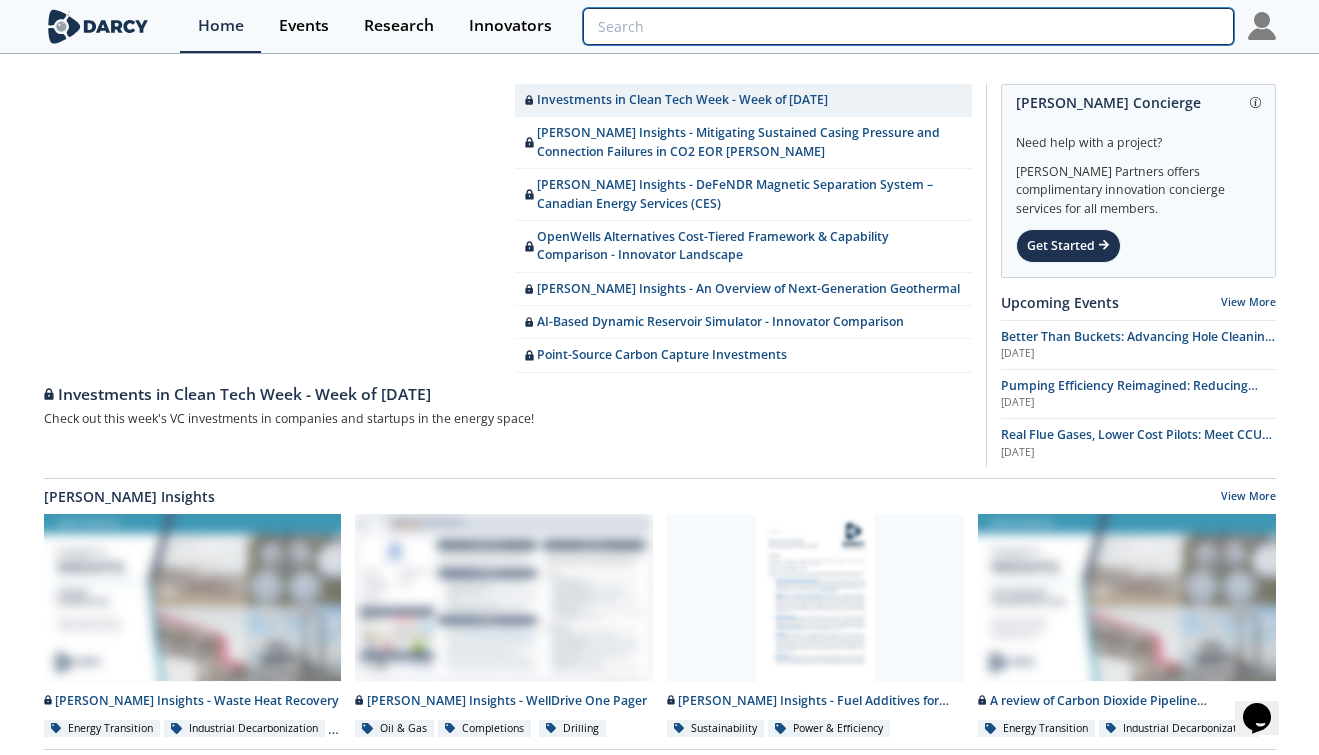 click at bounding box center (908, 26) 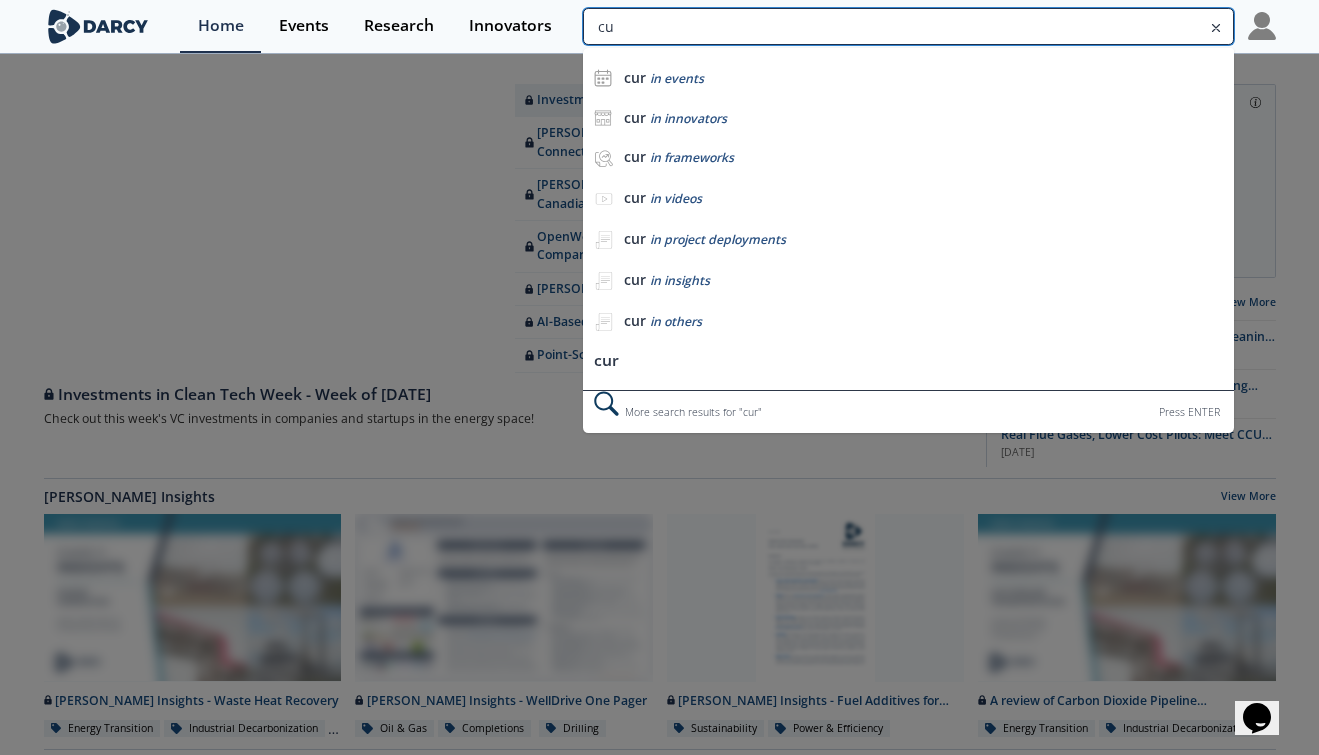 type on "c" 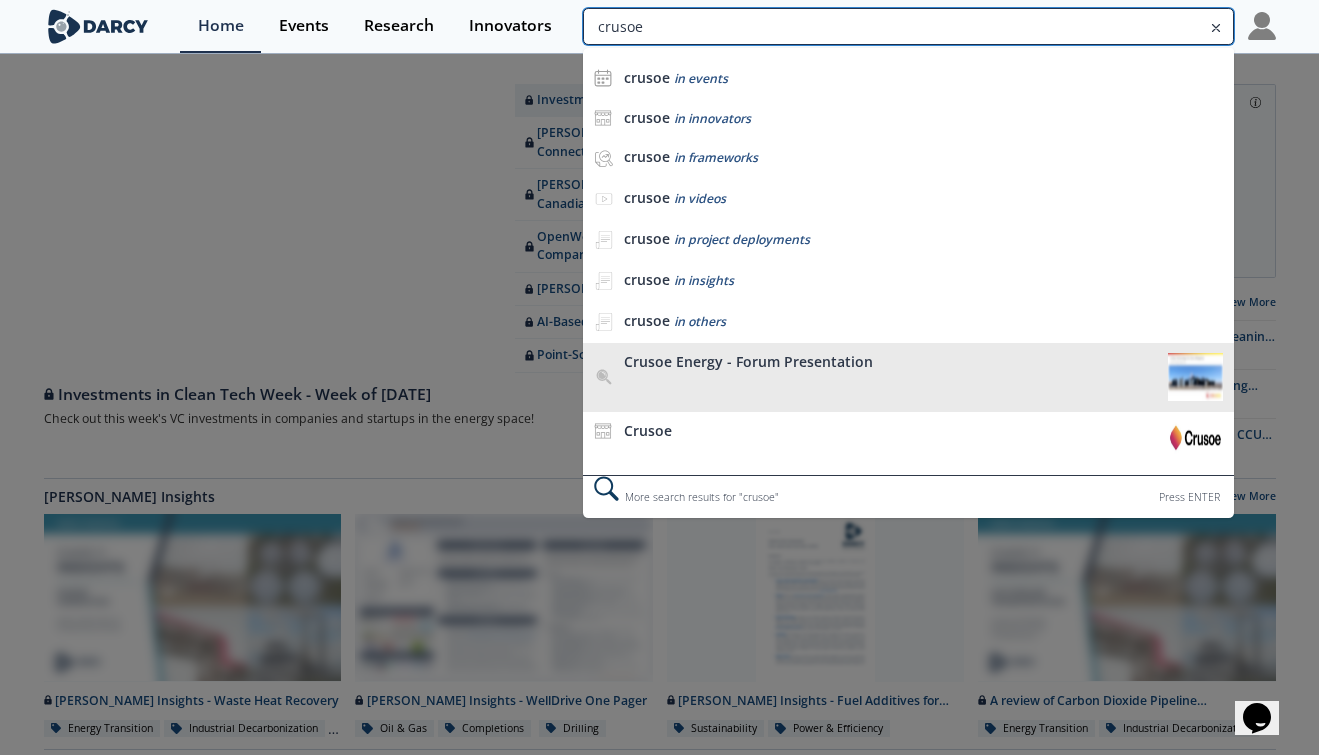 type on "crusoe" 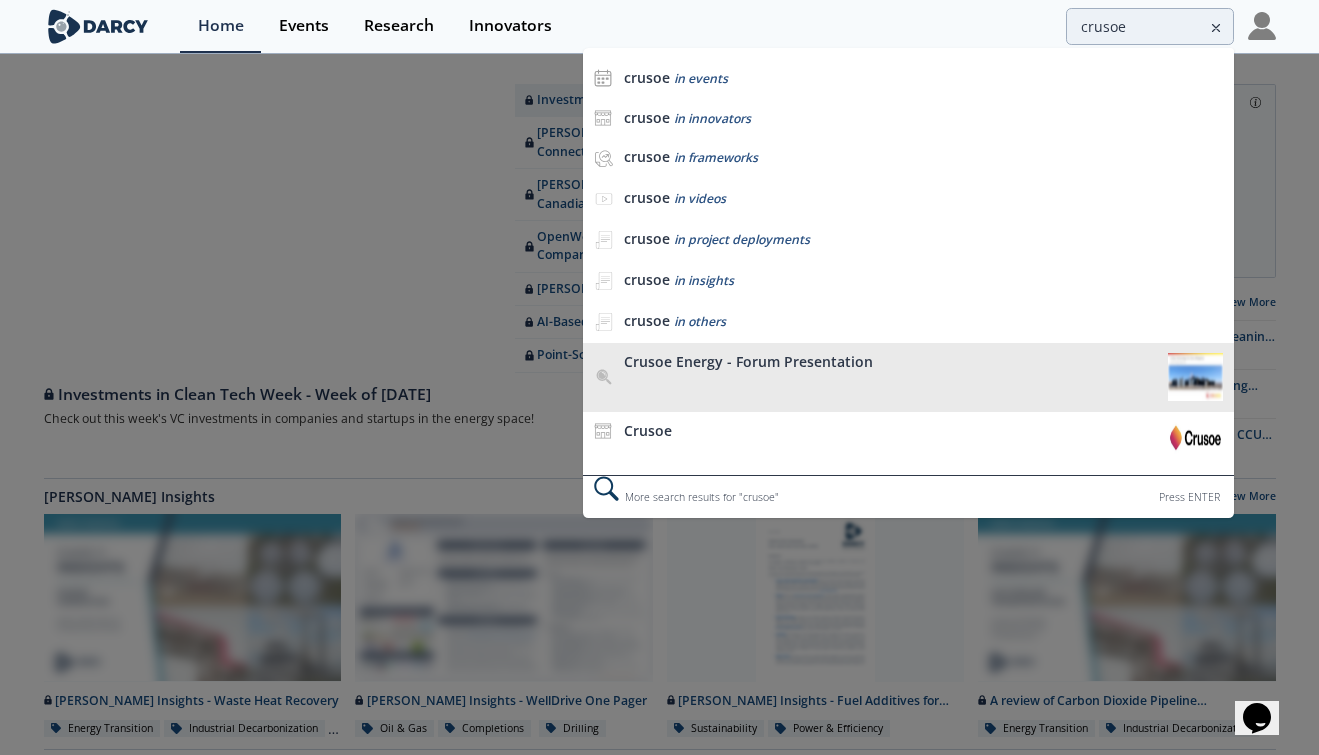 click on "Crusoe Energy - Forum Presentation" at bounding box center [890, 362] 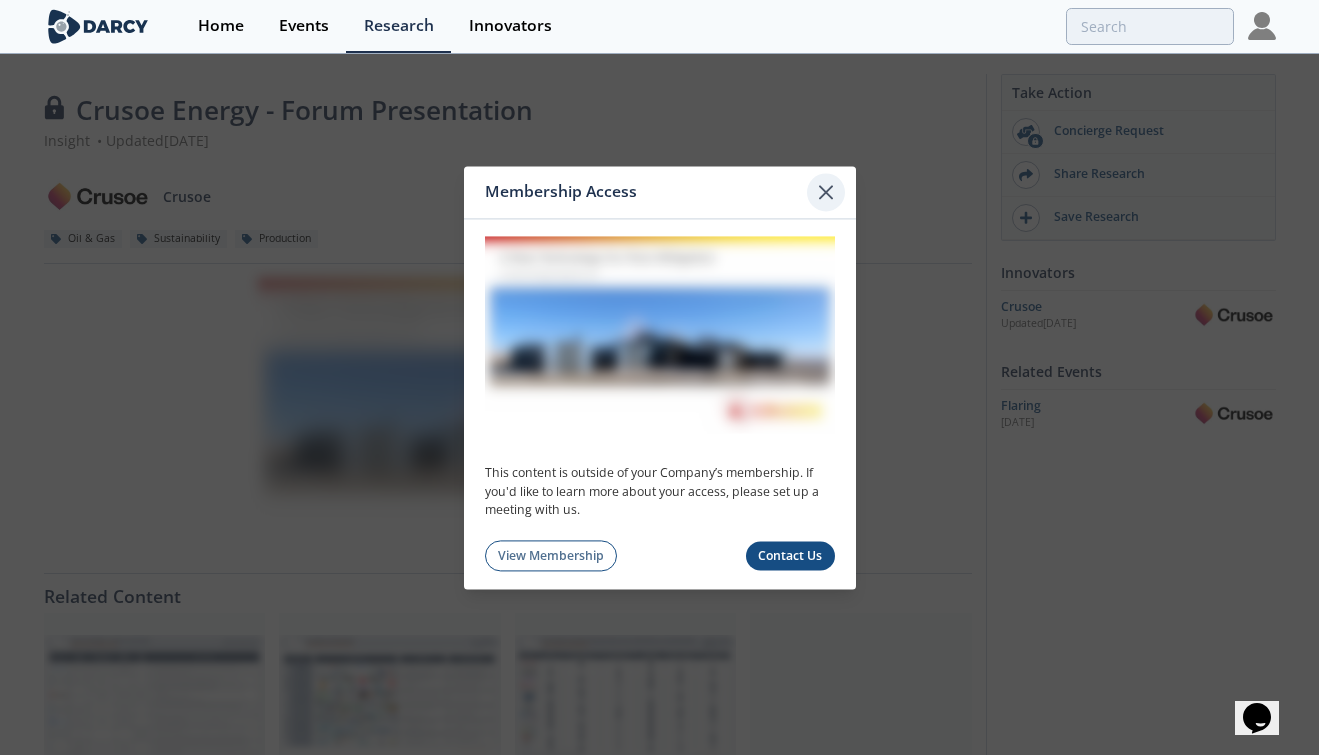 click 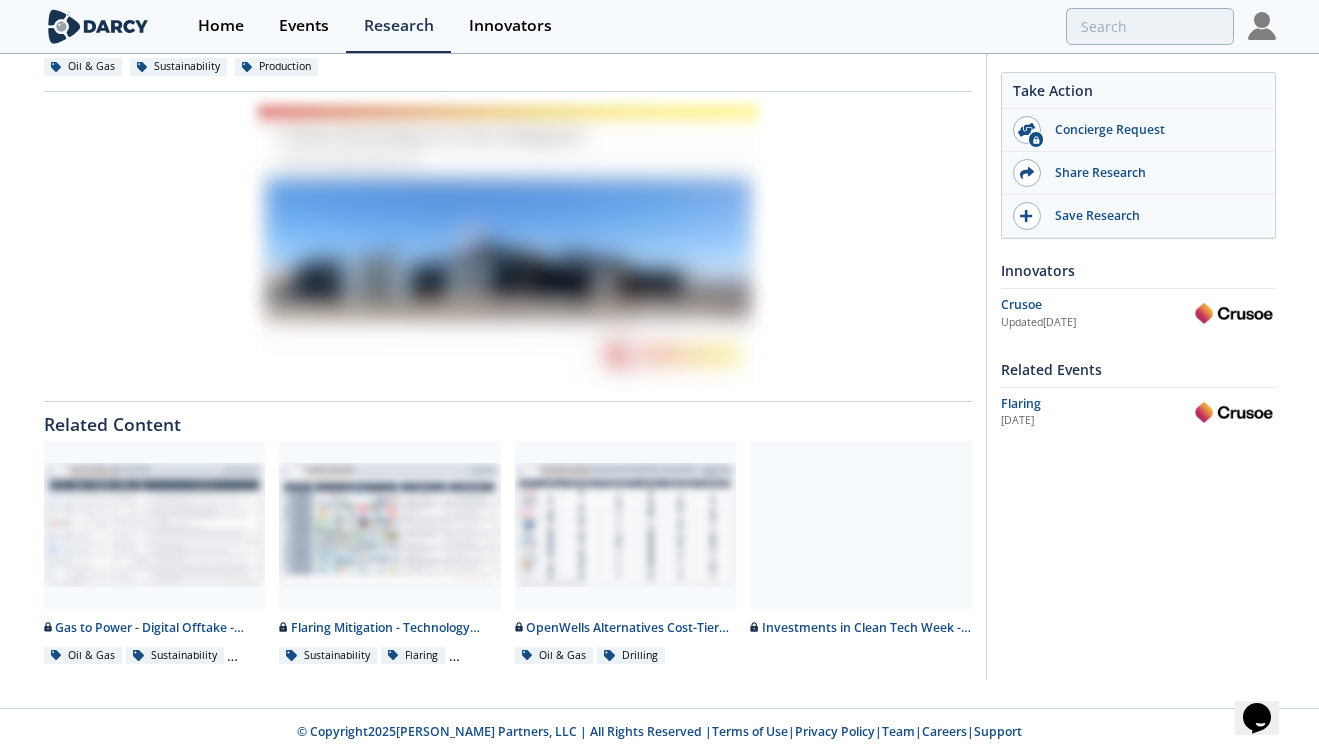 scroll, scrollTop: 0, scrollLeft: 0, axis: both 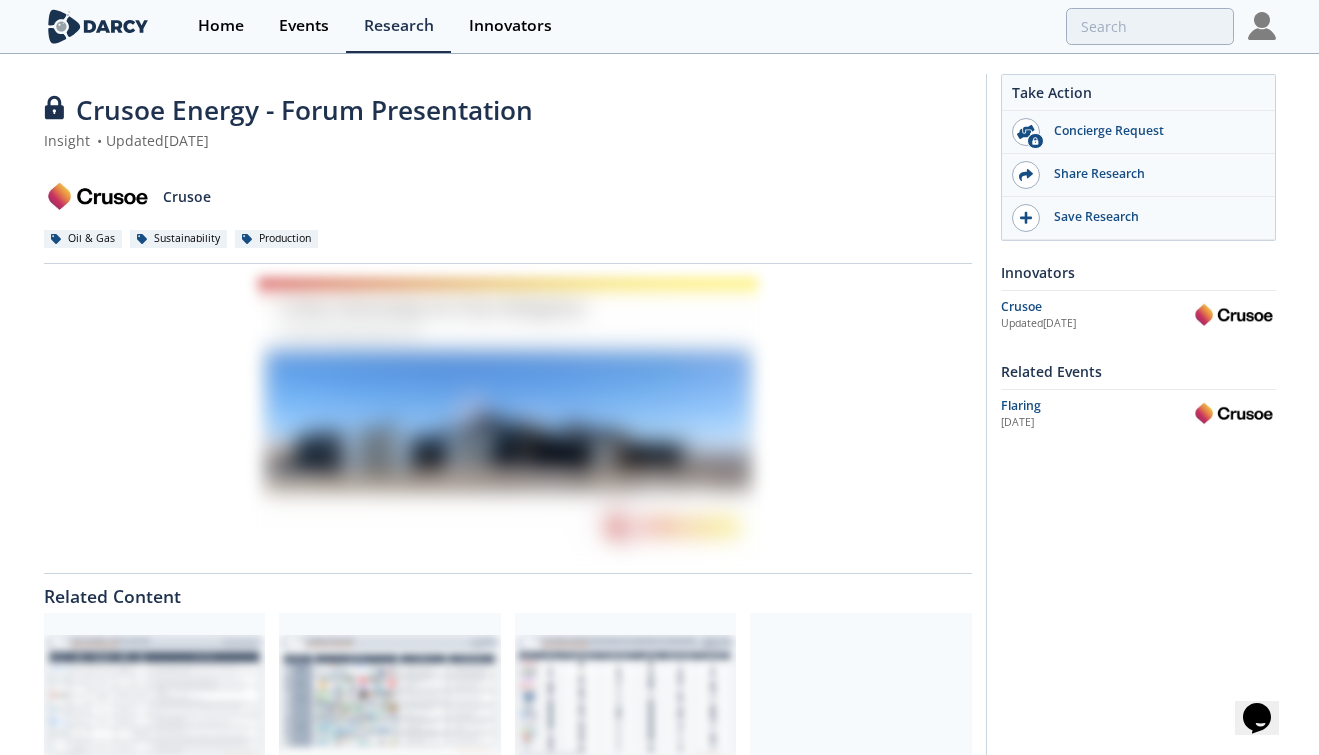 click on "Crusoe Energy - Forum Presentation" at bounding box center (304, 110) 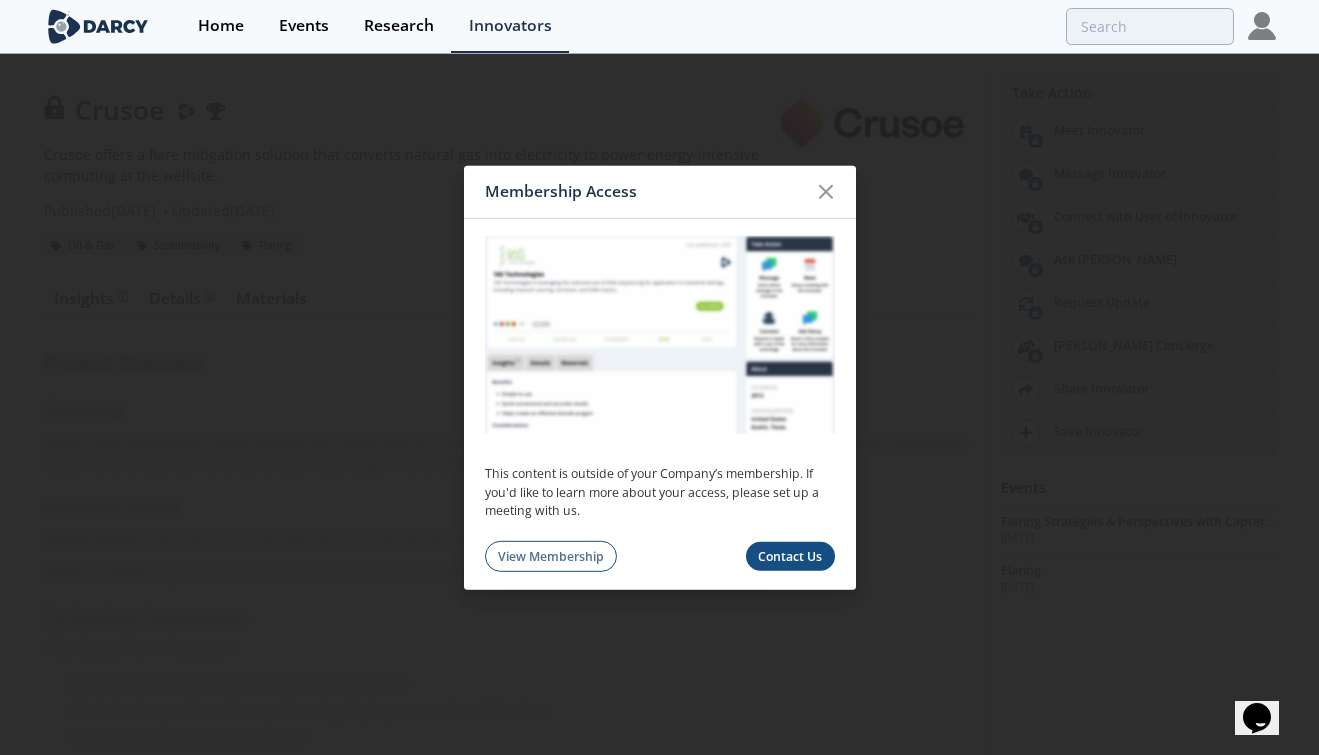 click on "Membership Access" at bounding box center [660, 191] 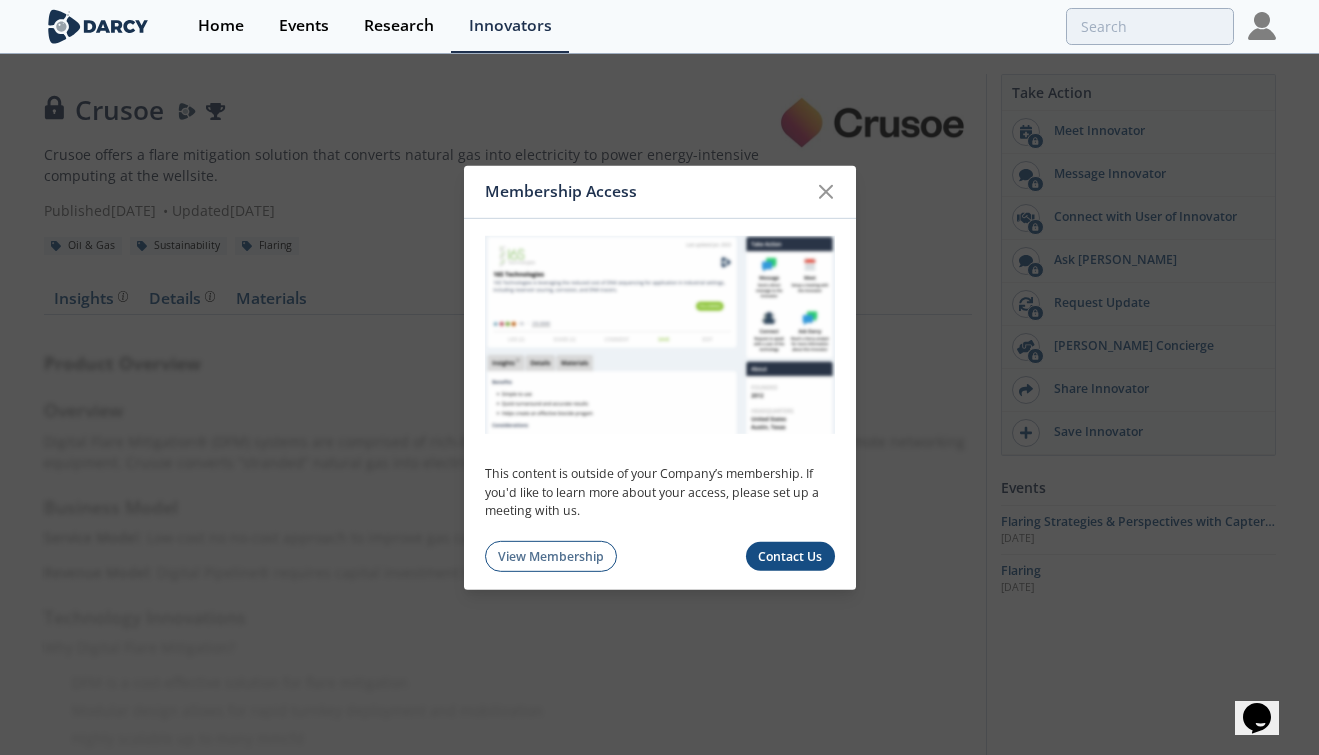 click on "Membership Access" at bounding box center (660, 191) 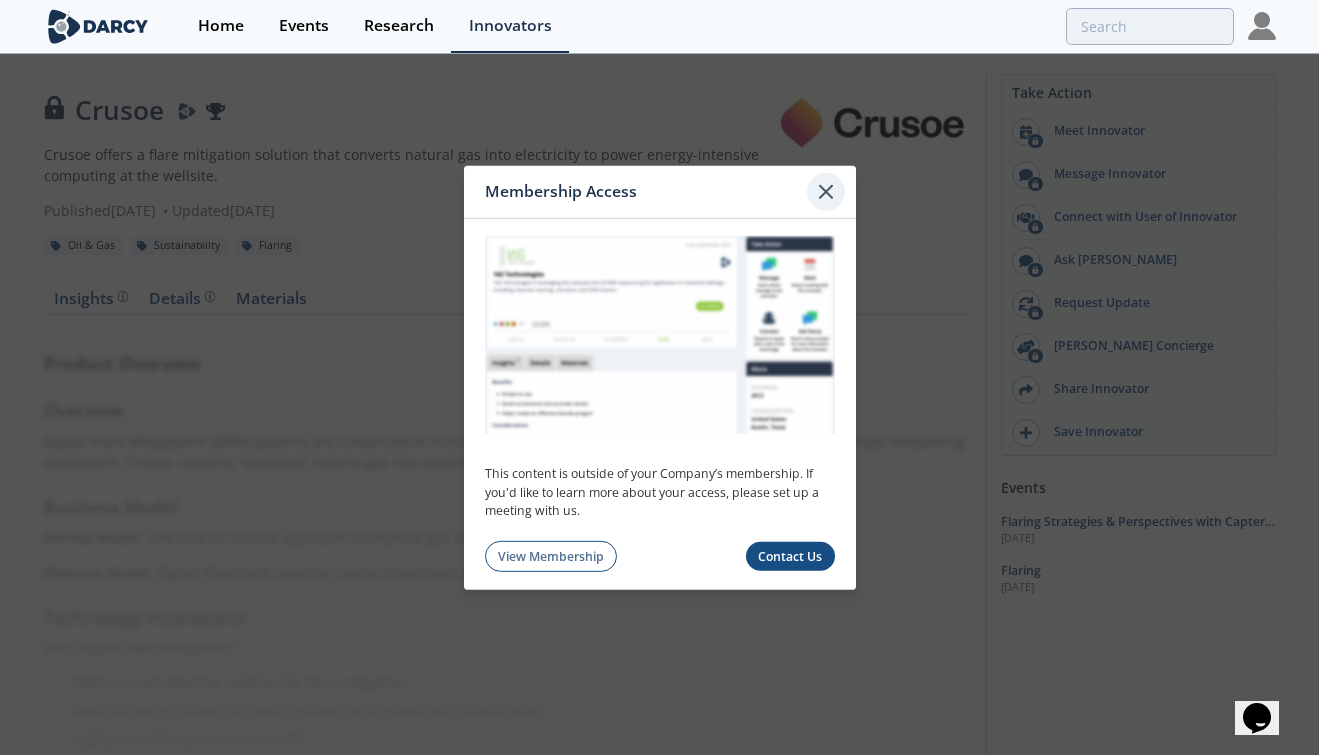 click 